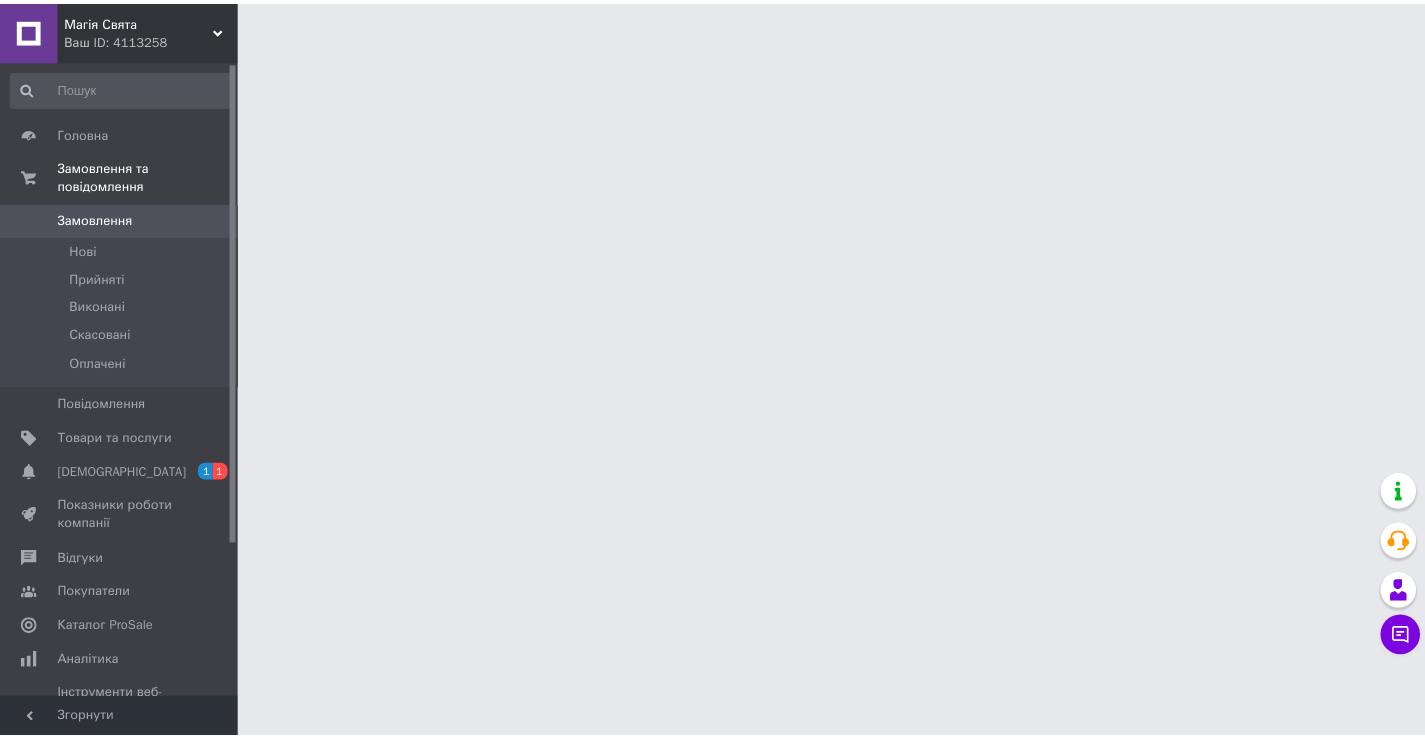 scroll, scrollTop: 0, scrollLeft: 0, axis: both 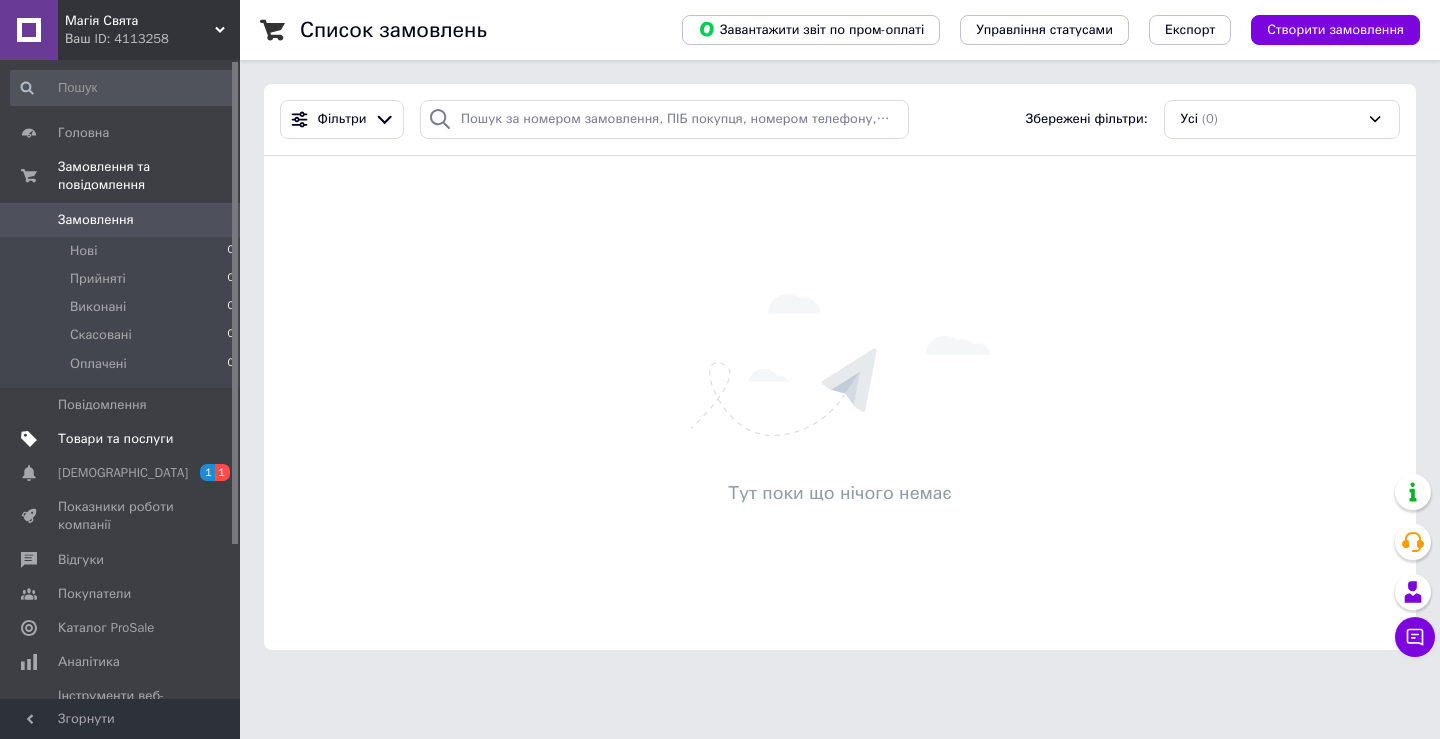 click on "Товари та послуги" at bounding box center (115, 439) 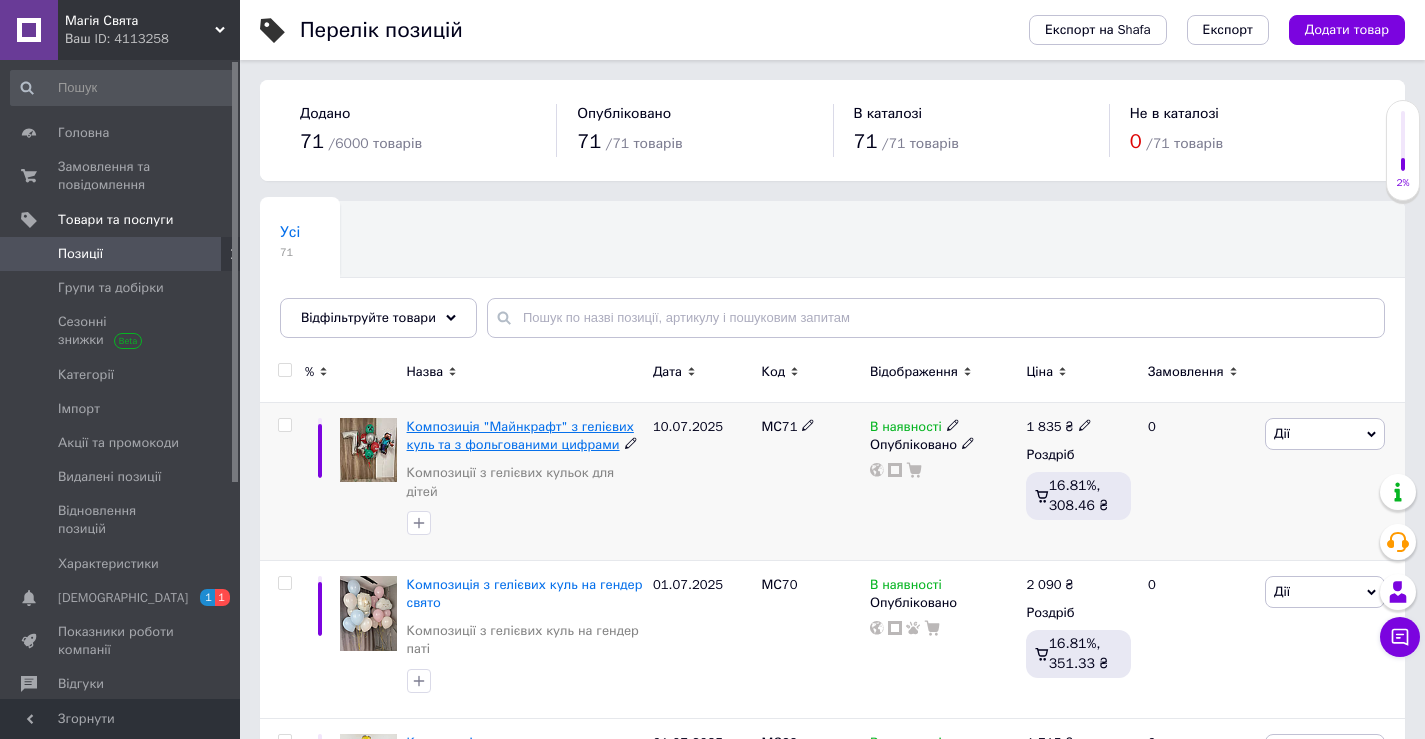 click on "Композиція "Майнкрафт" з гелієвих куль та з фольгованими цифрами" at bounding box center [520, 435] 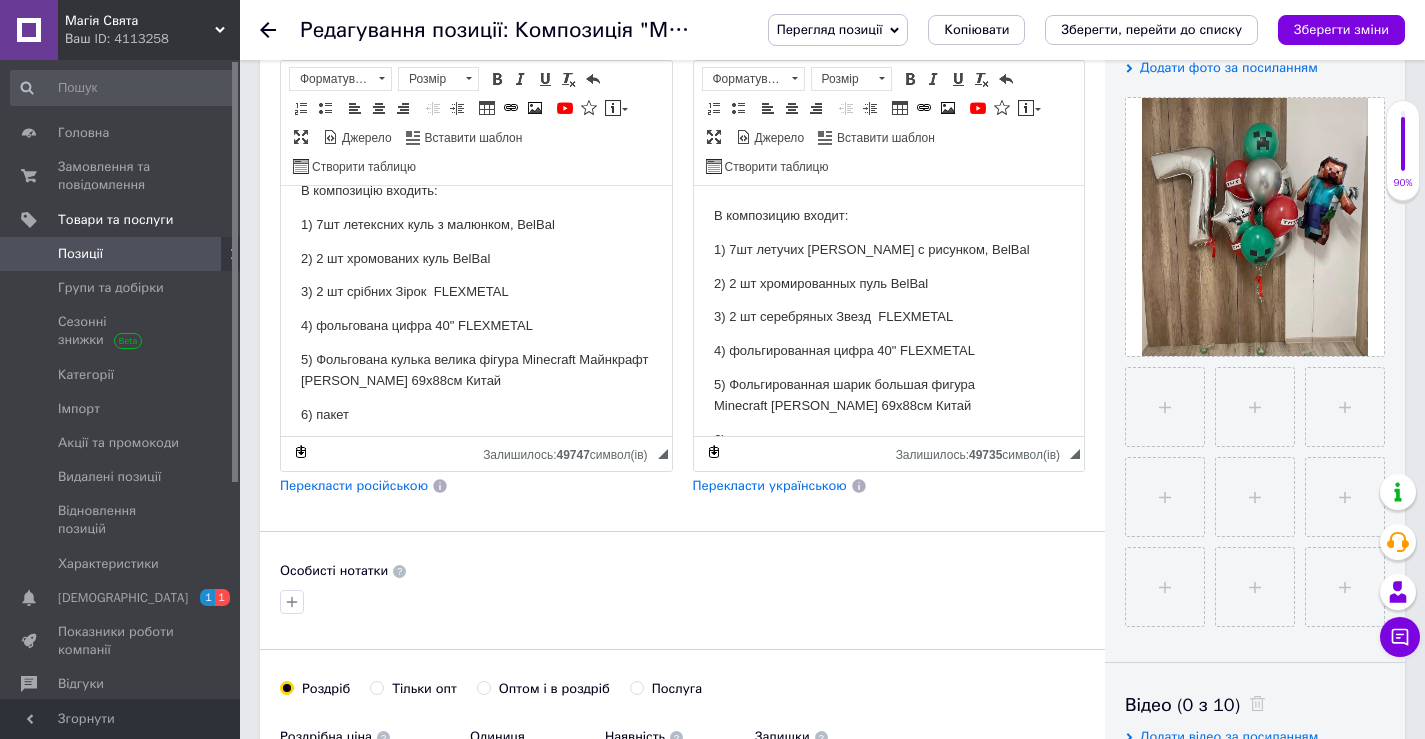 scroll, scrollTop: 0, scrollLeft: 0, axis: both 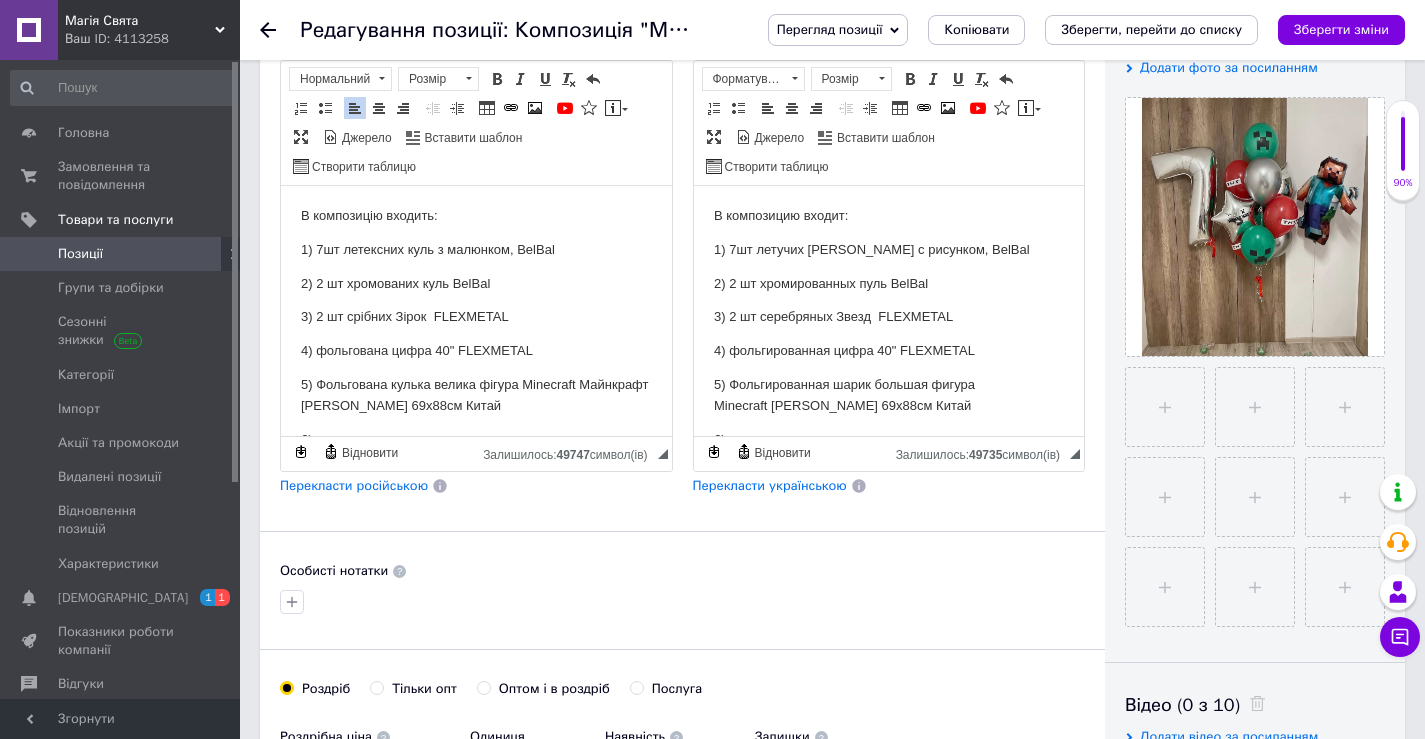 click on "3) 2 шт срібних Зірок  FLEXMETAL" at bounding box center (476, 317) 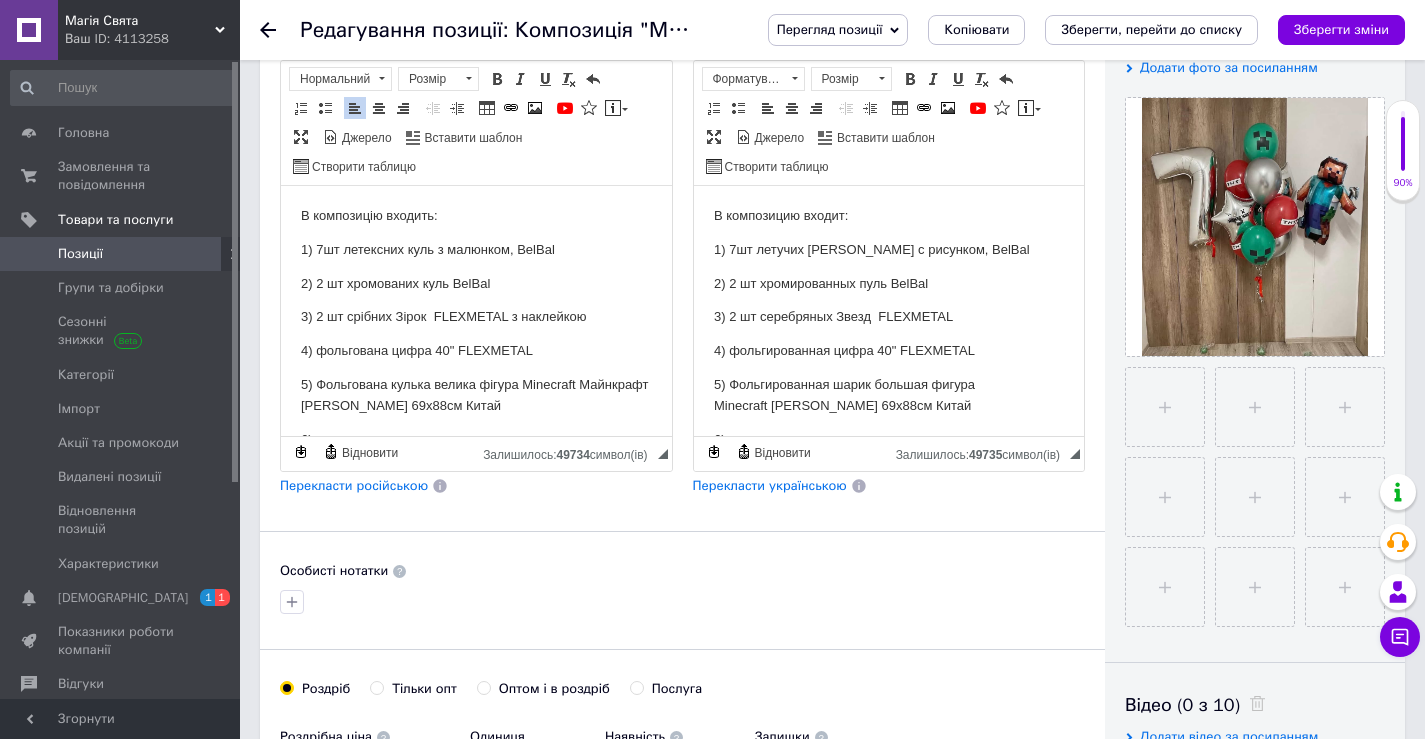 click on "3) 2 шт серебряных Звезд  FLEXMETAL" at bounding box center (888, 317) 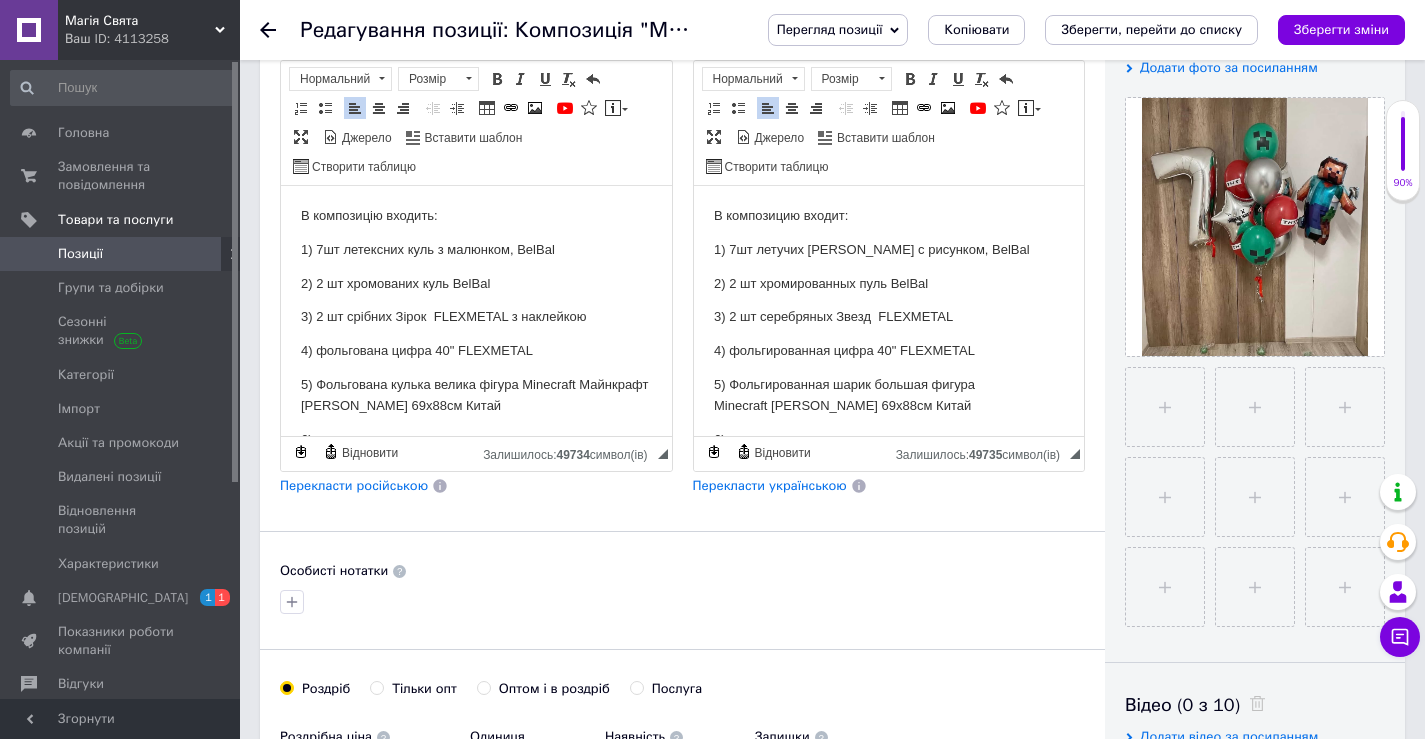 type 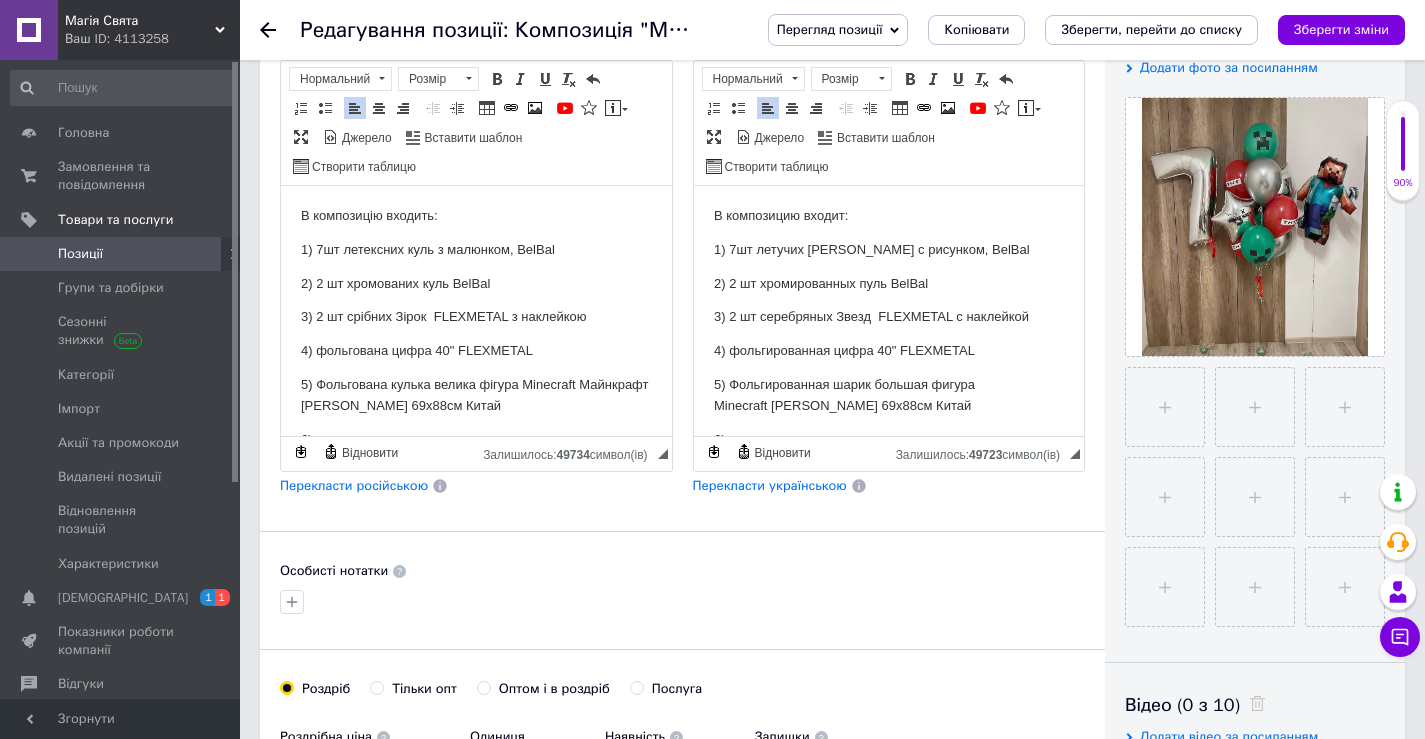 drag, startPoint x: 595, startPoint y: 325, endPoint x: 537, endPoint y: 317, distance: 58.549126 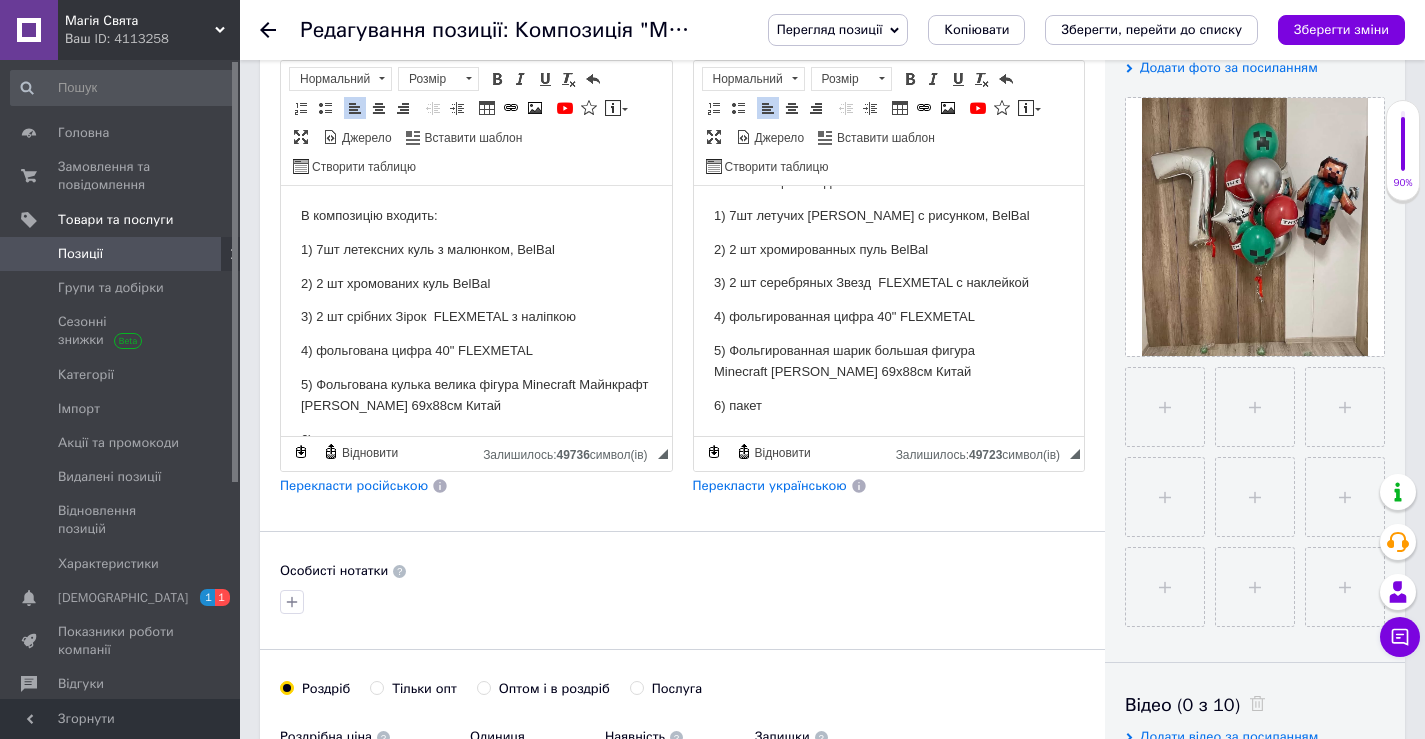 scroll, scrollTop: 68, scrollLeft: 0, axis: vertical 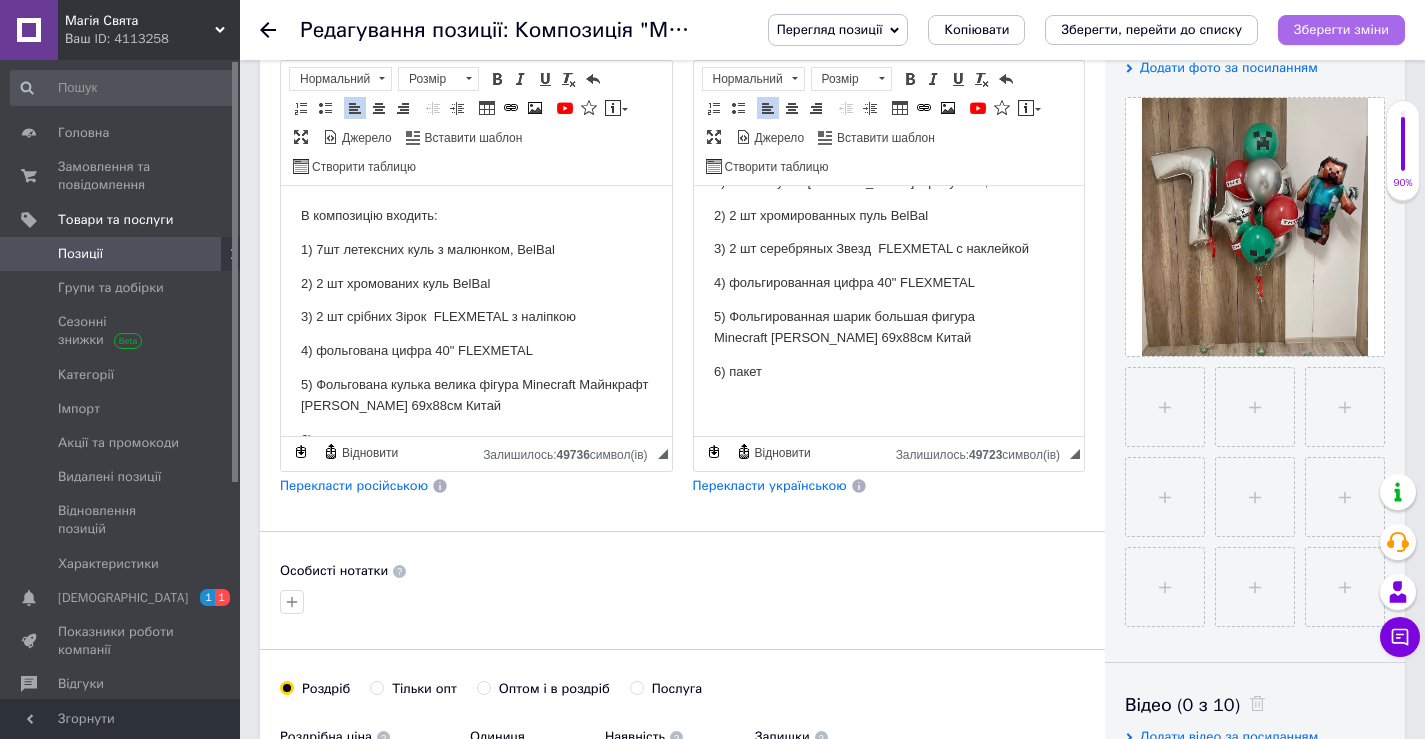 click on "Зберегти зміни" at bounding box center [1341, 29] 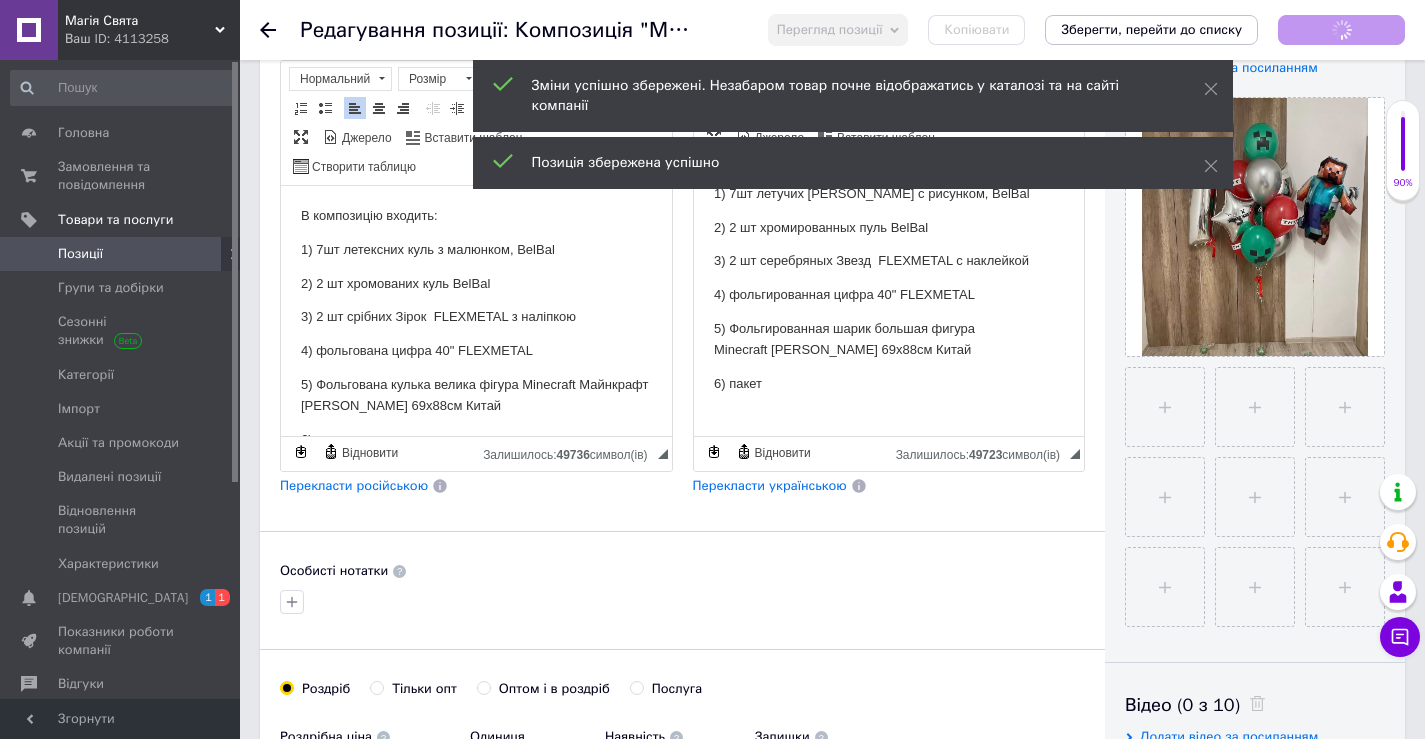 scroll, scrollTop: 0, scrollLeft: 0, axis: both 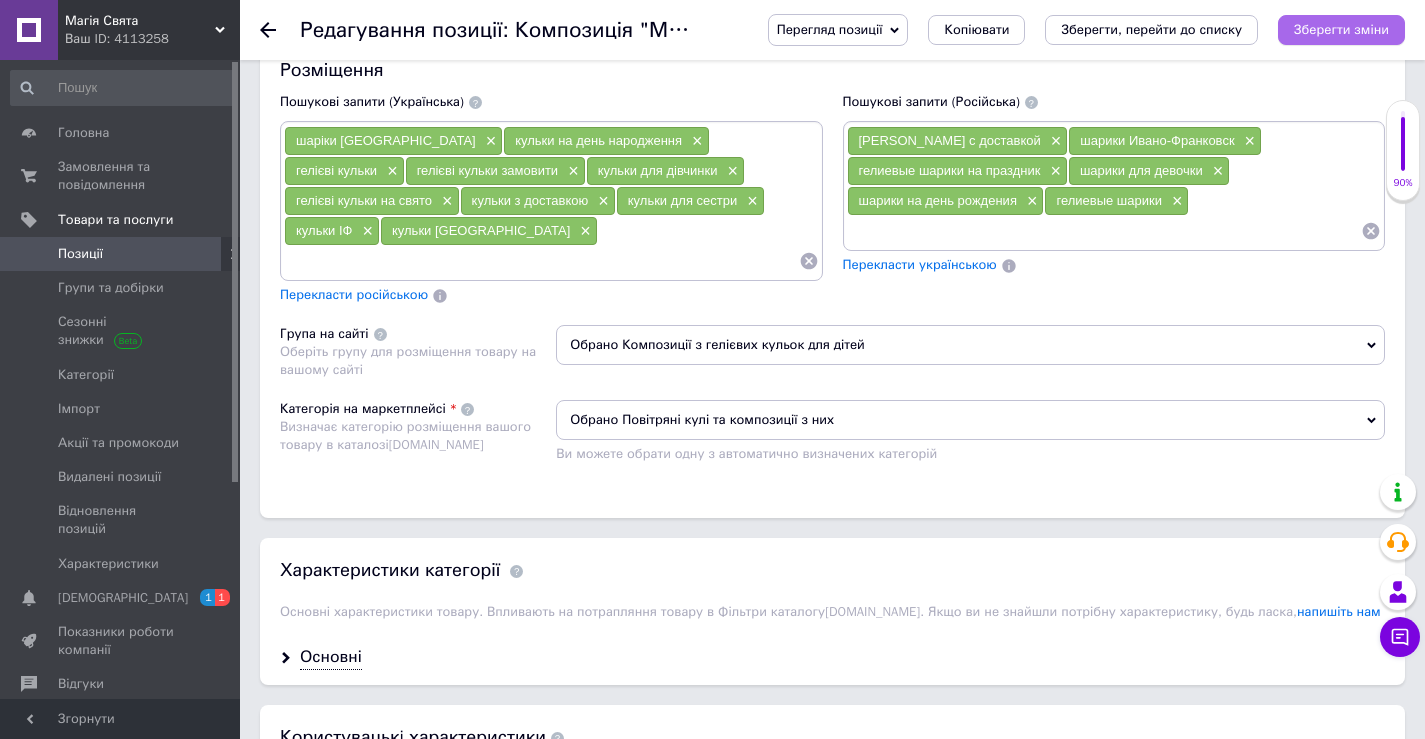 click on "Зберегти зміни" at bounding box center (1341, 29) 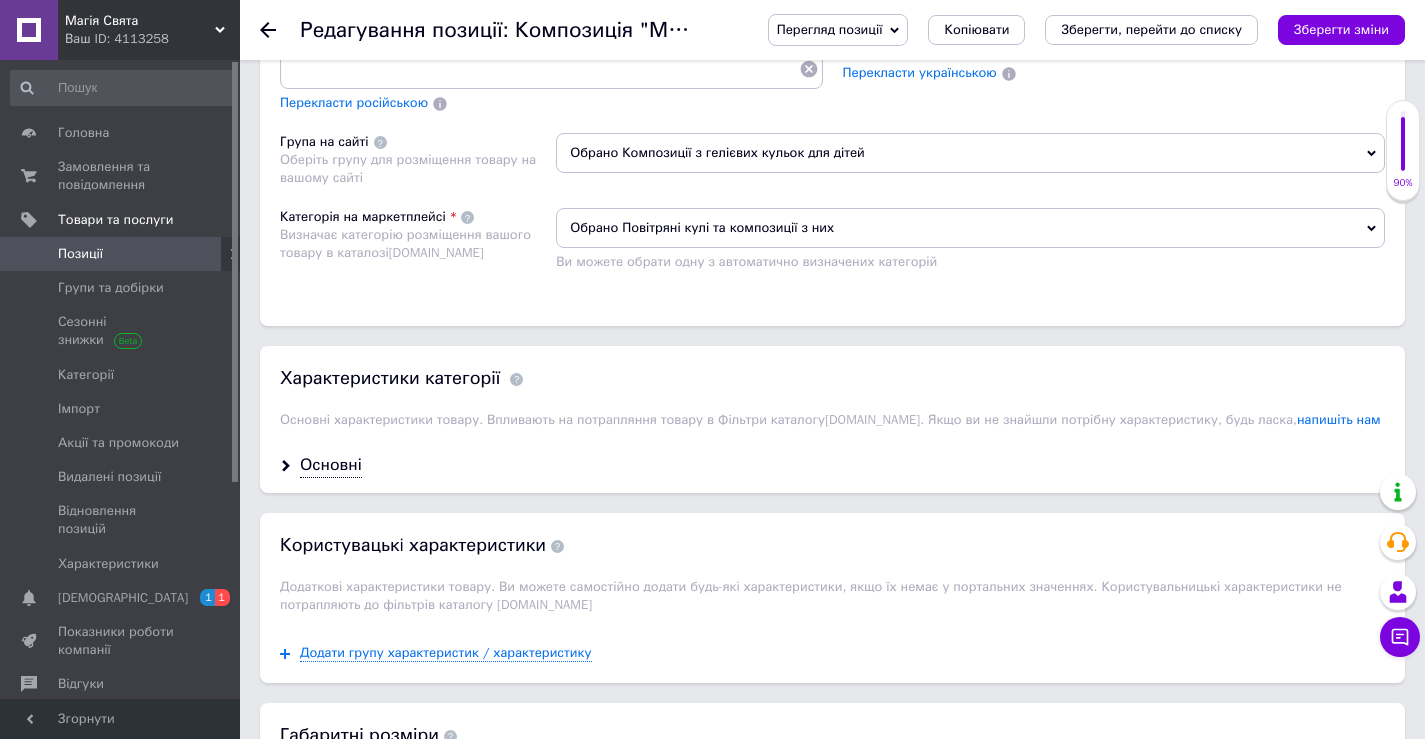 scroll, scrollTop: 1600, scrollLeft: 0, axis: vertical 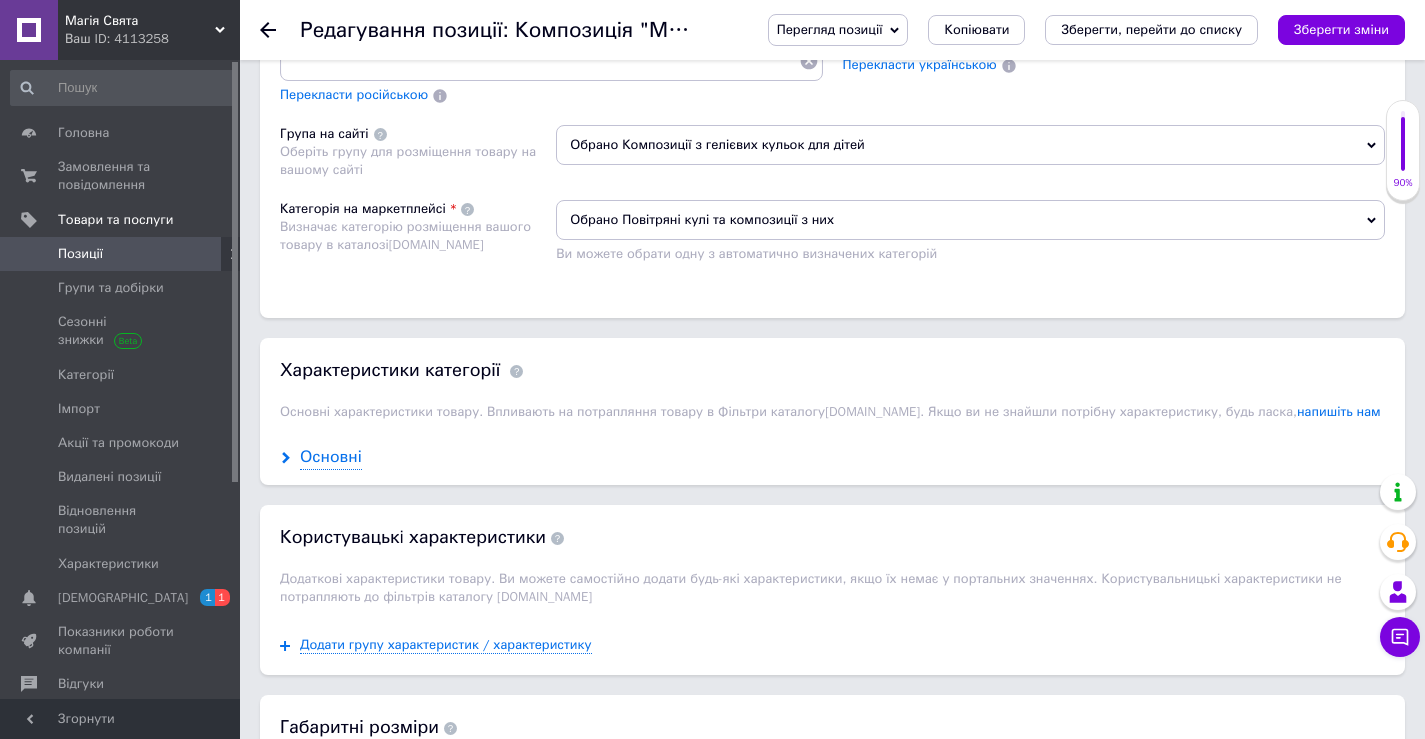 click on "Основні" at bounding box center [331, 457] 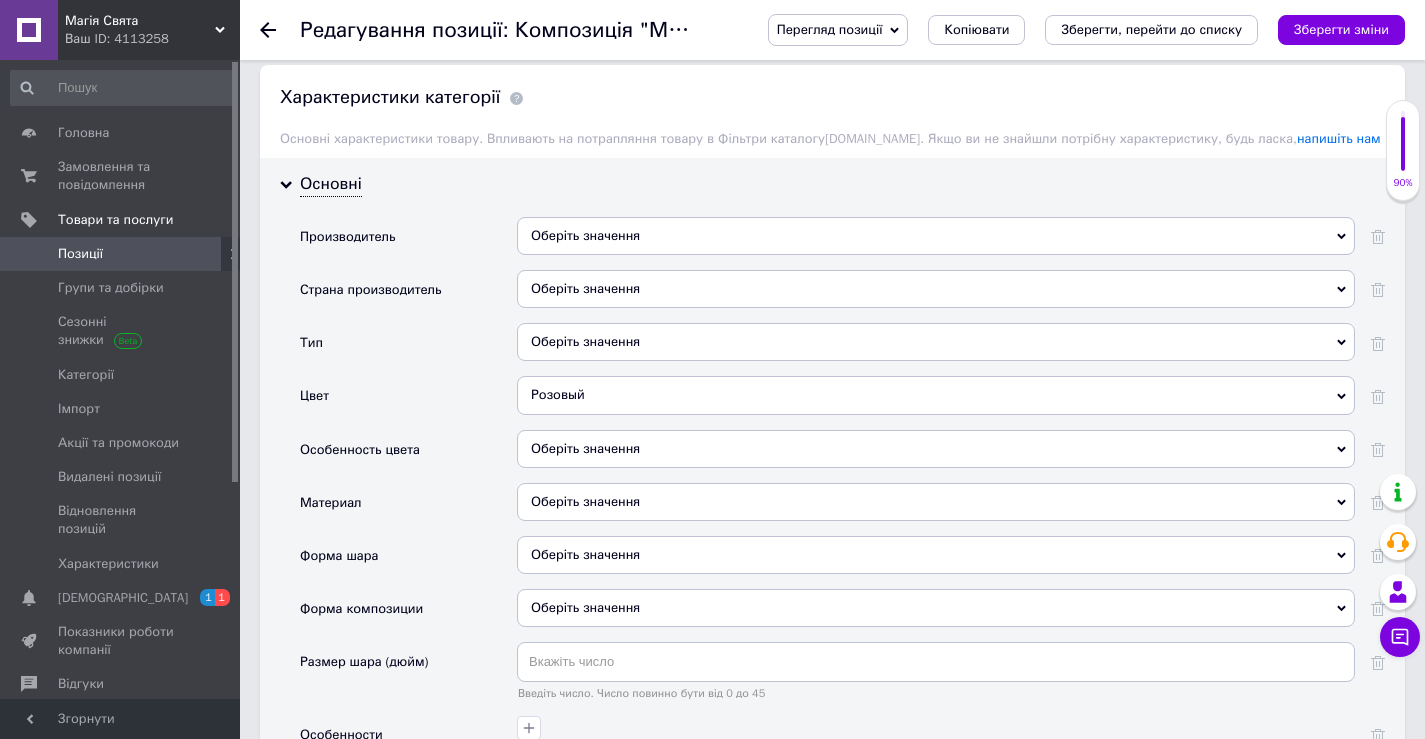 scroll, scrollTop: 1900, scrollLeft: 0, axis: vertical 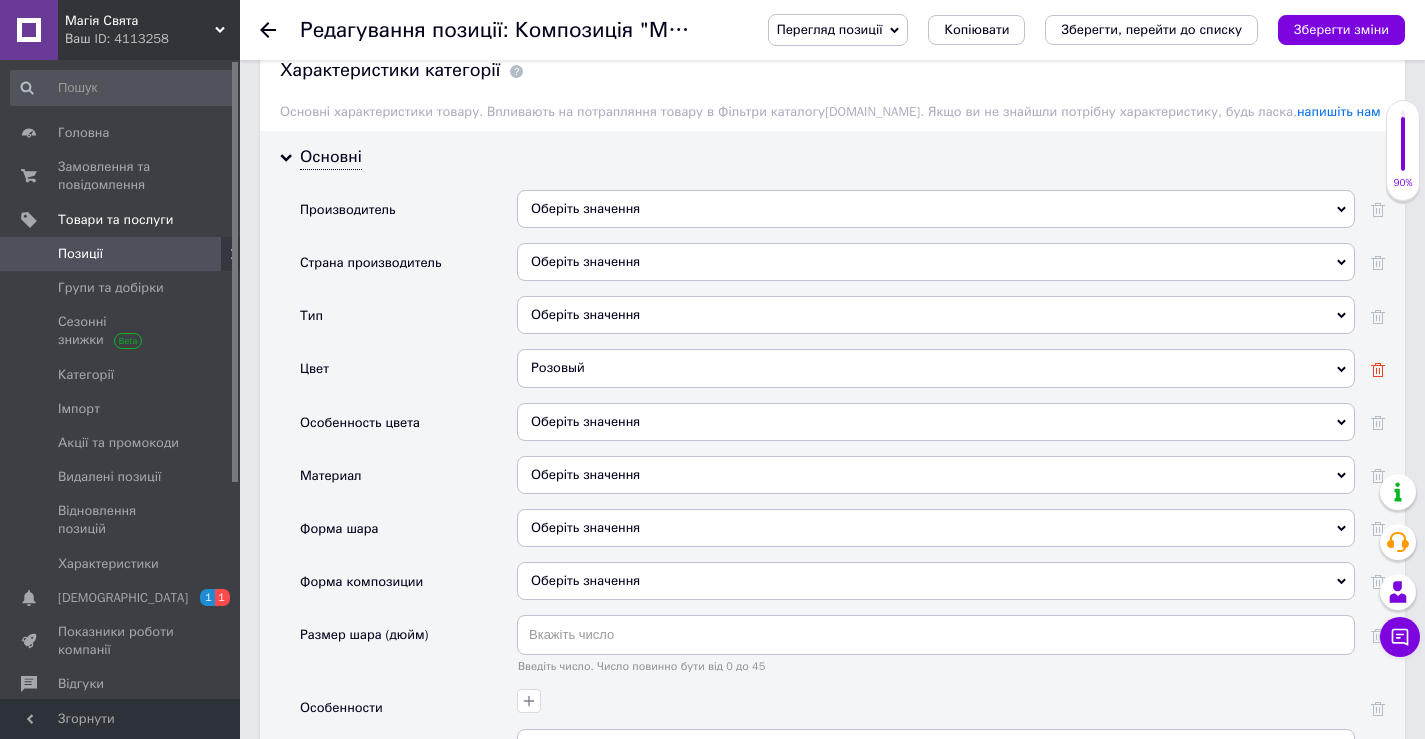 click at bounding box center (1370, 375) 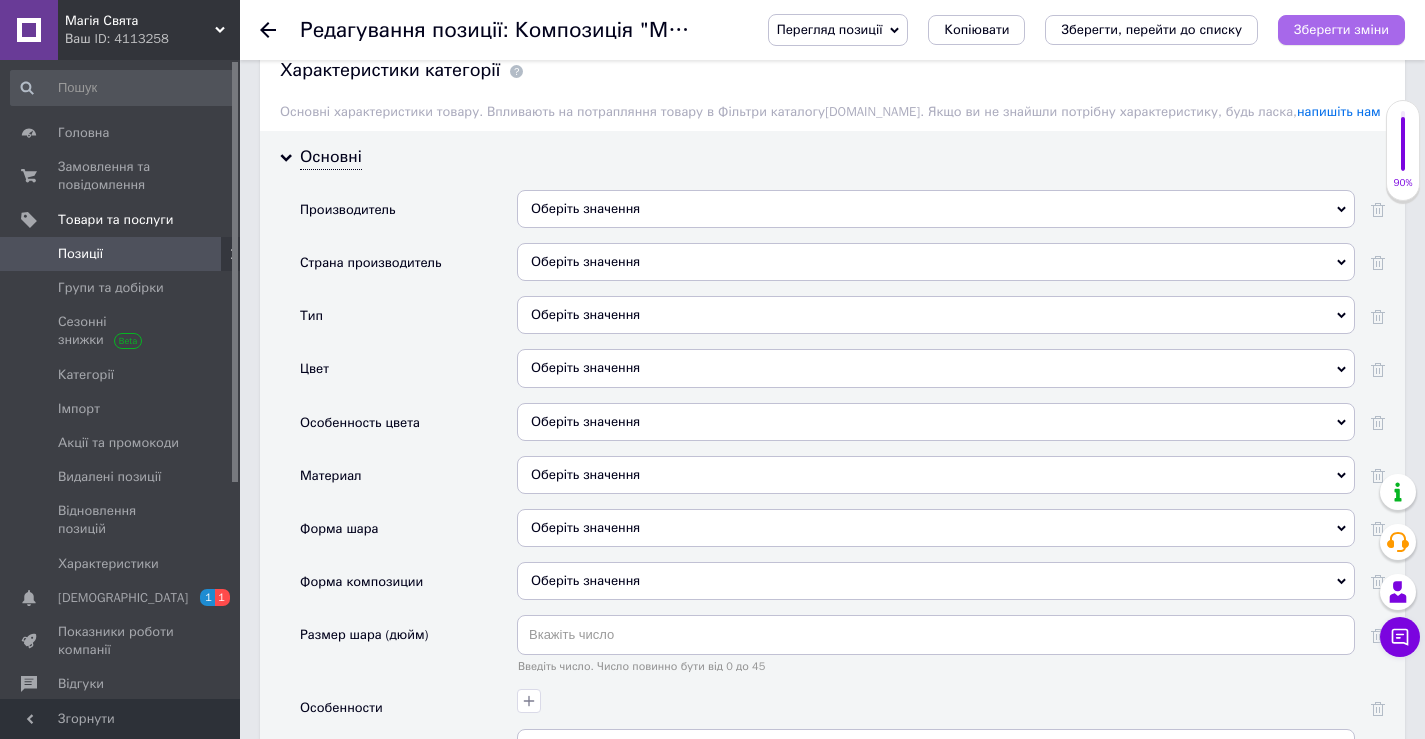 click on "Зберегти зміни" at bounding box center (1341, 29) 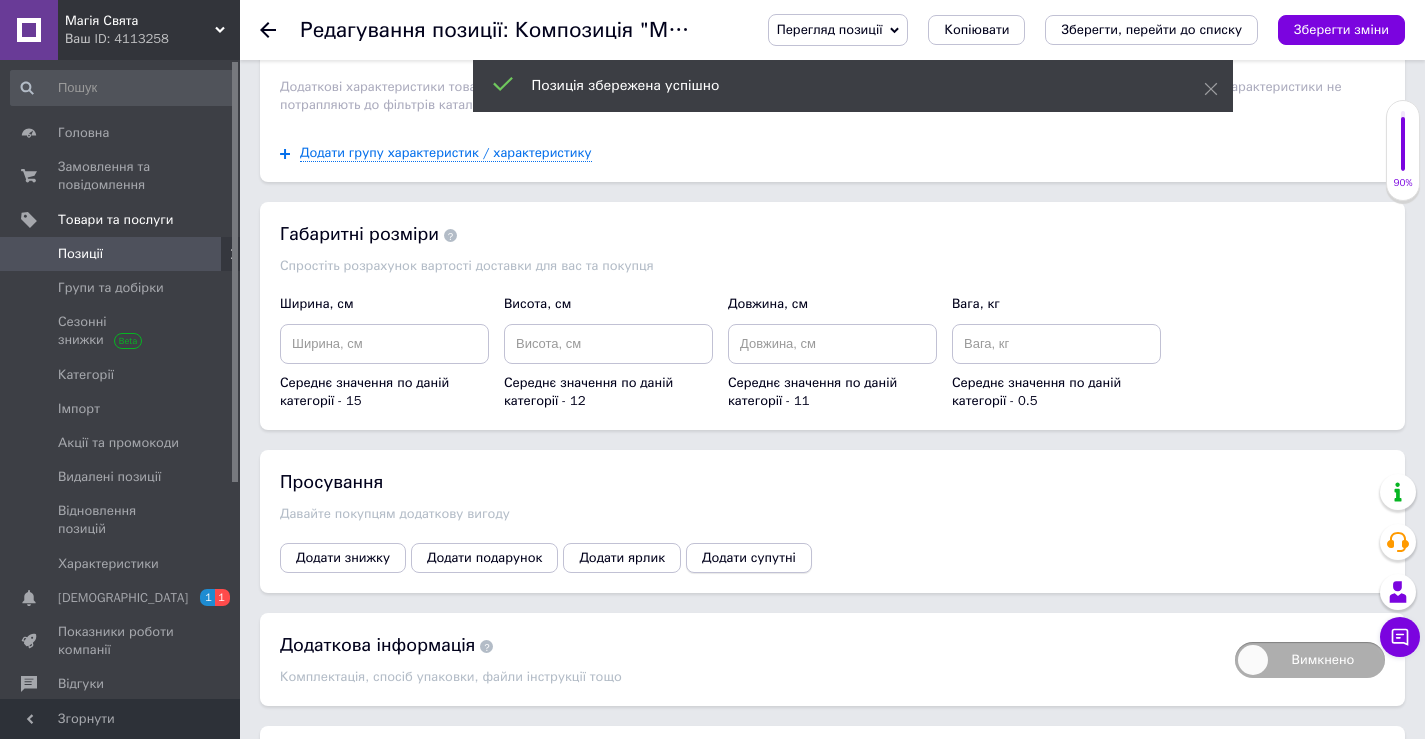 scroll, scrollTop: 3000, scrollLeft: 0, axis: vertical 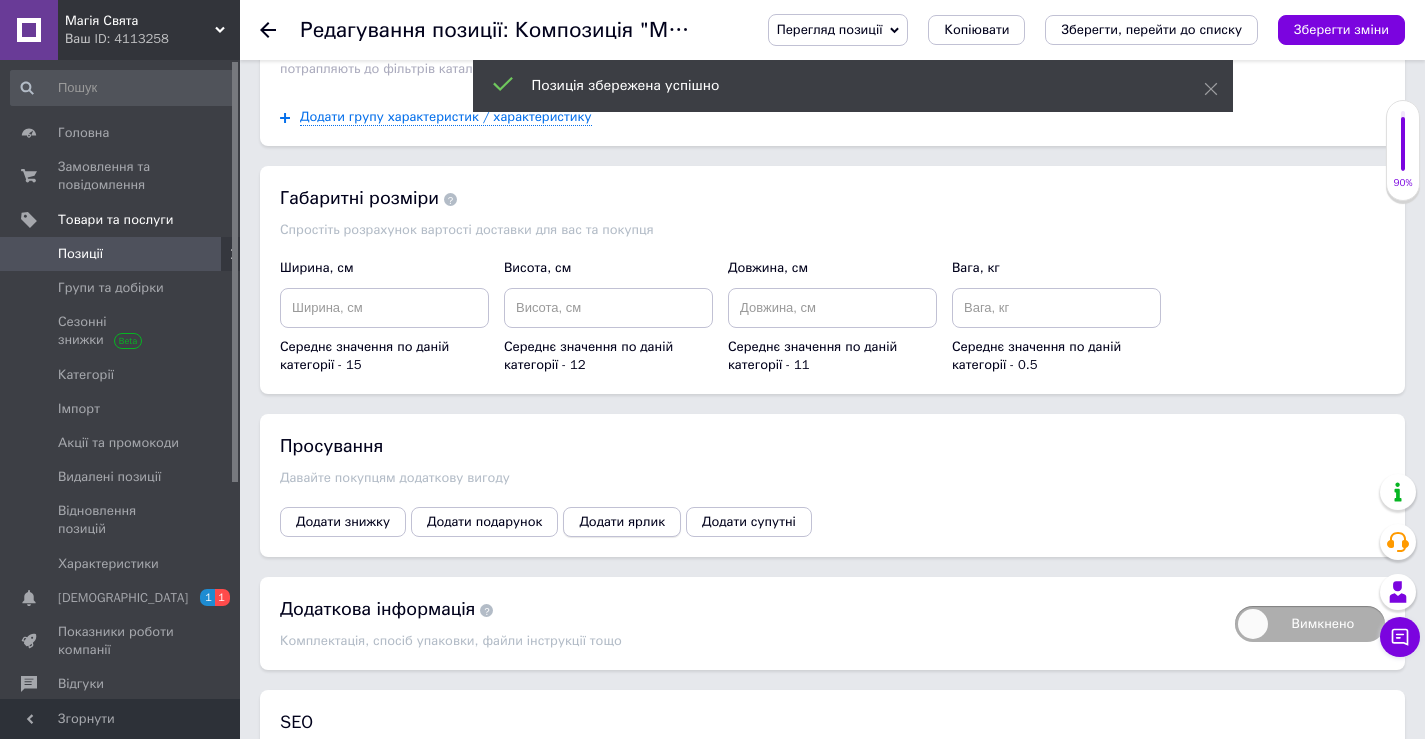 click on "Додати ярлик" at bounding box center (622, 522) 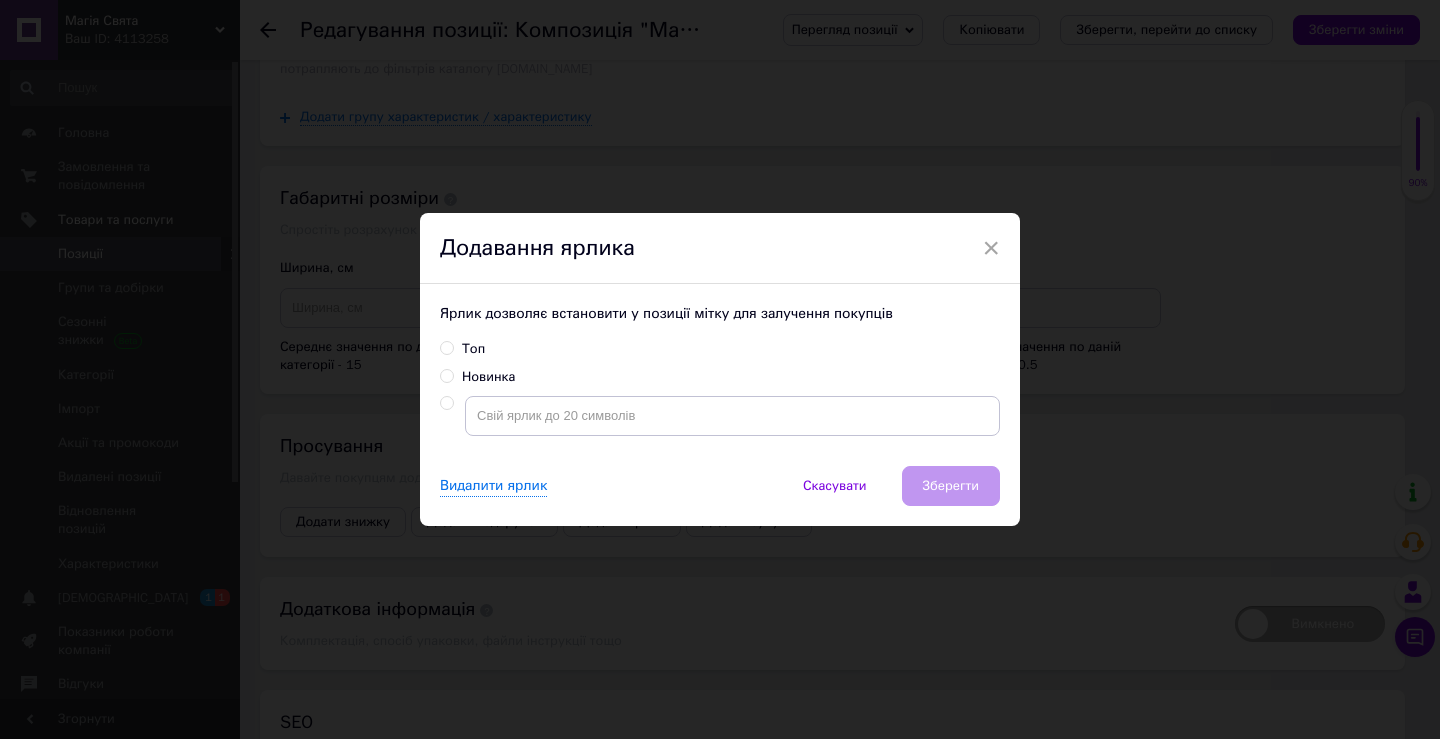 click on "Новинка" at bounding box center (446, 375) 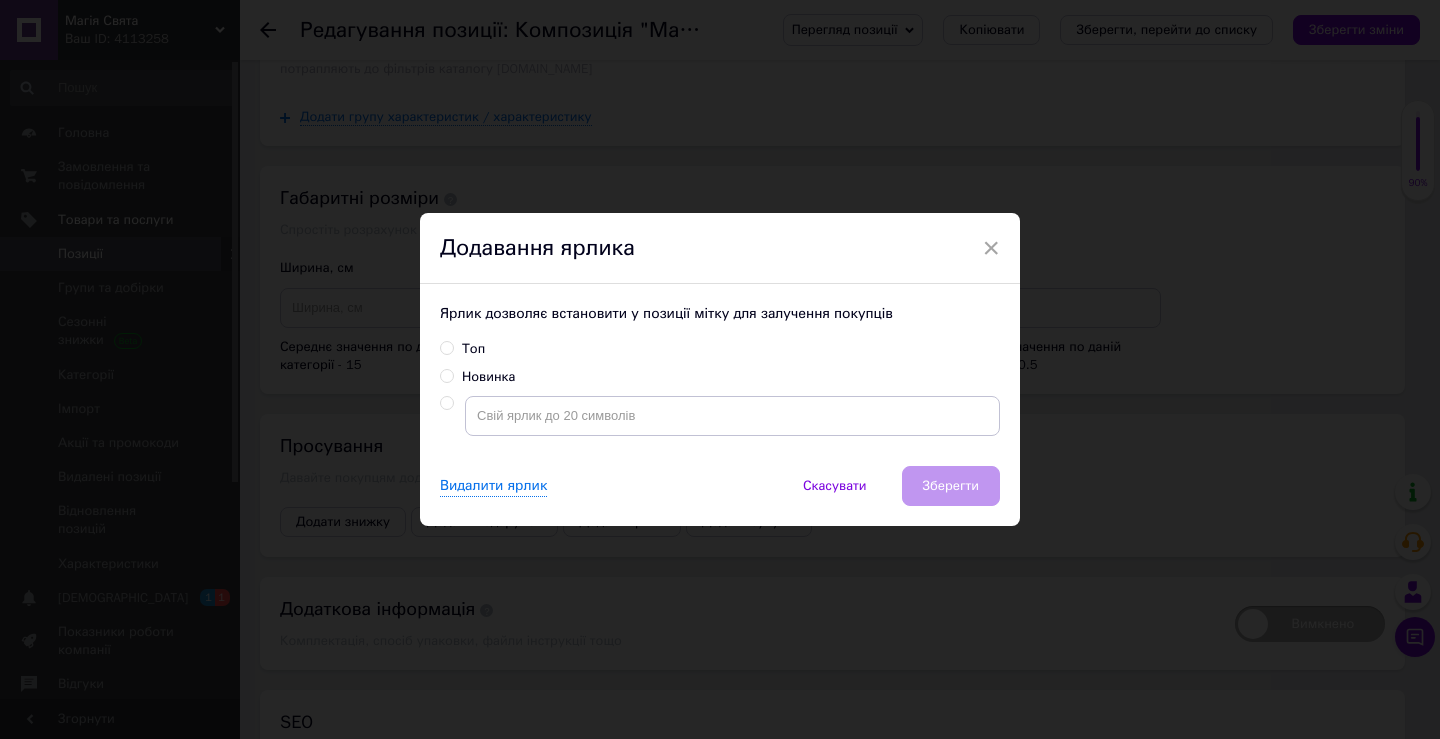 radio on "true" 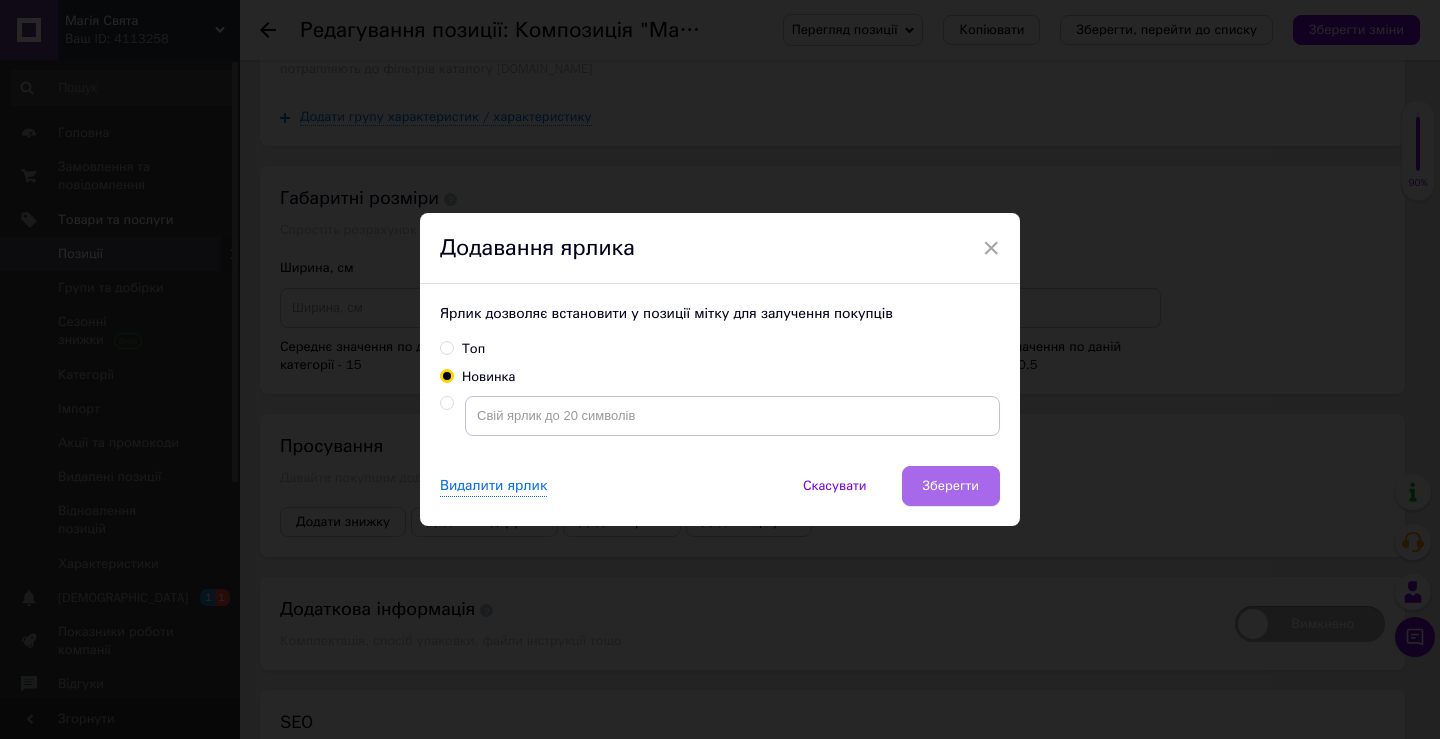 click on "Зберегти" at bounding box center [951, 486] 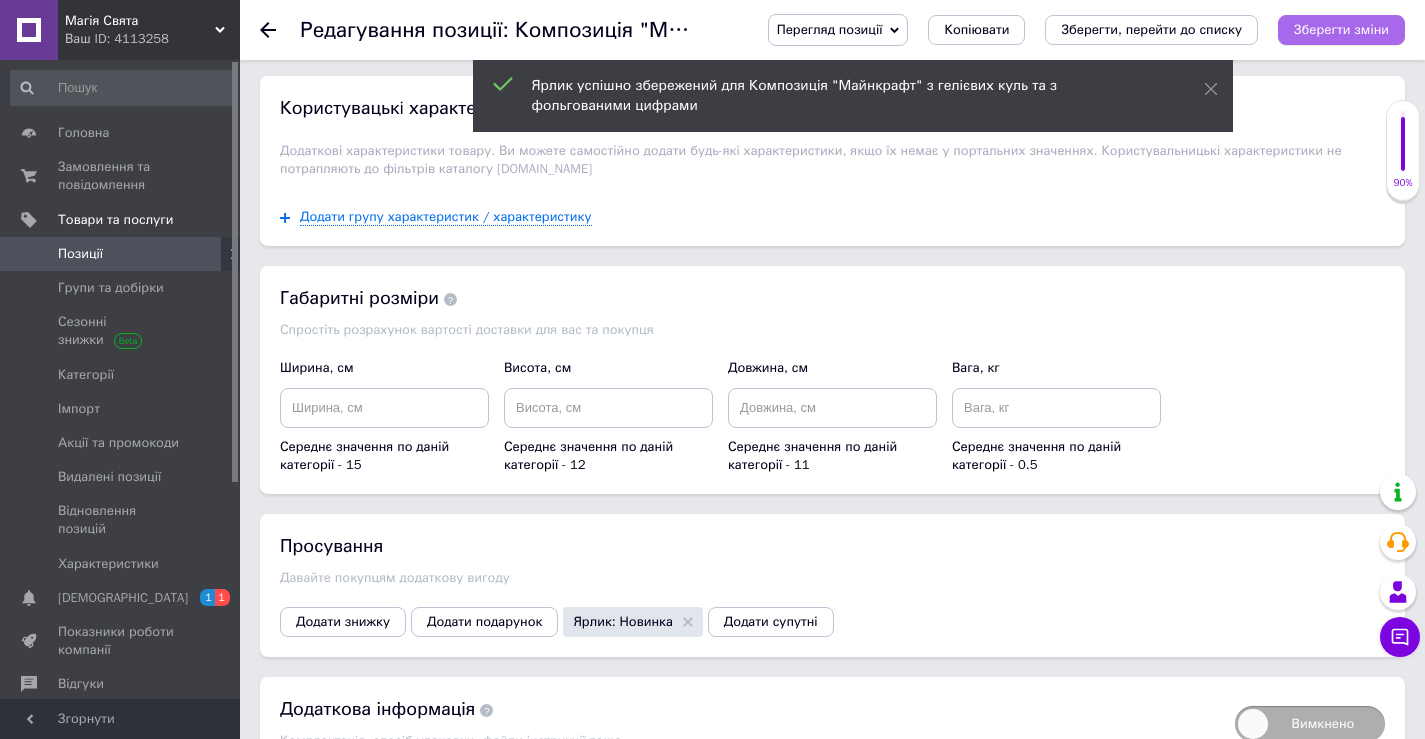 click on "Зберегти зміни" at bounding box center (1341, 29) 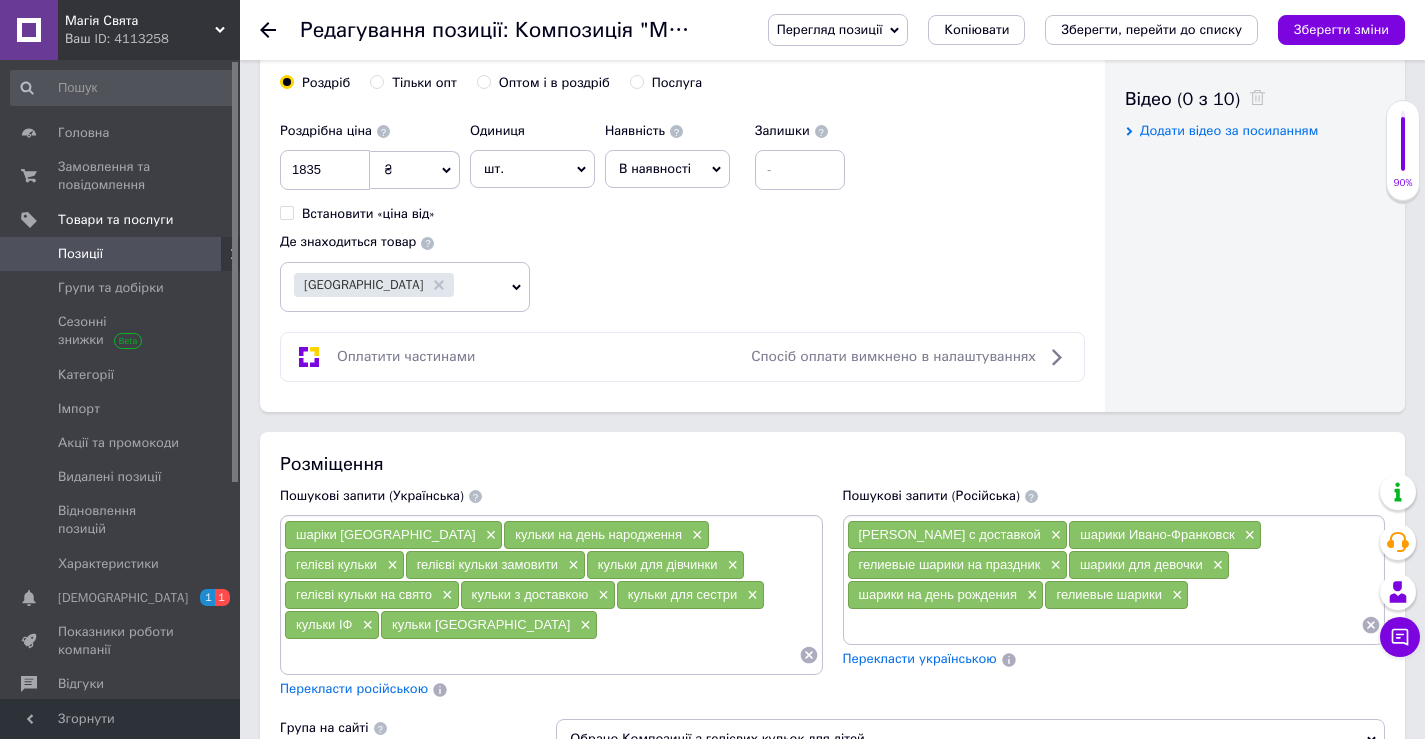 scroll, scrollTop: 1000, scrollLeft: 0, axis: vertical 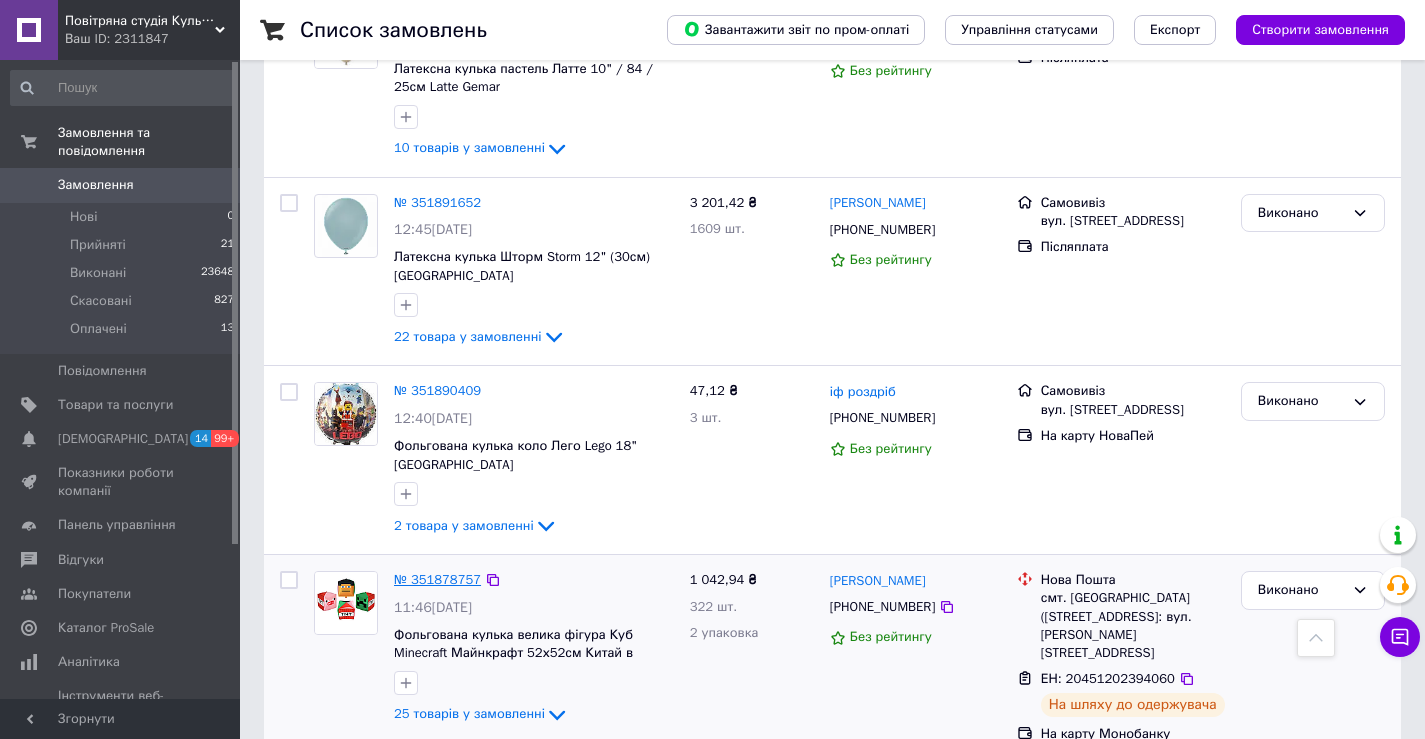 click on "№ 351878757" at bounding box center (437, 579) 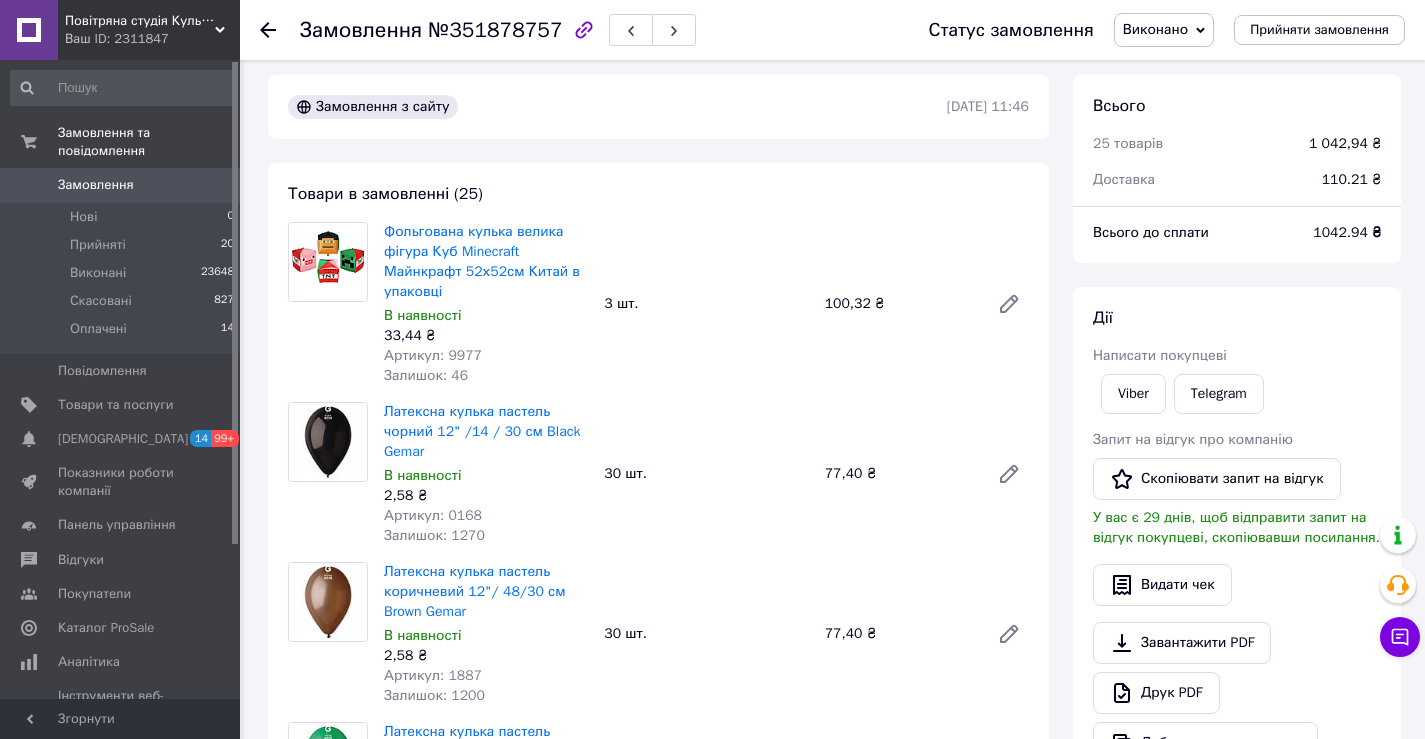 scroll, scrollTop: 0, scrollLeft: 0, axis: both 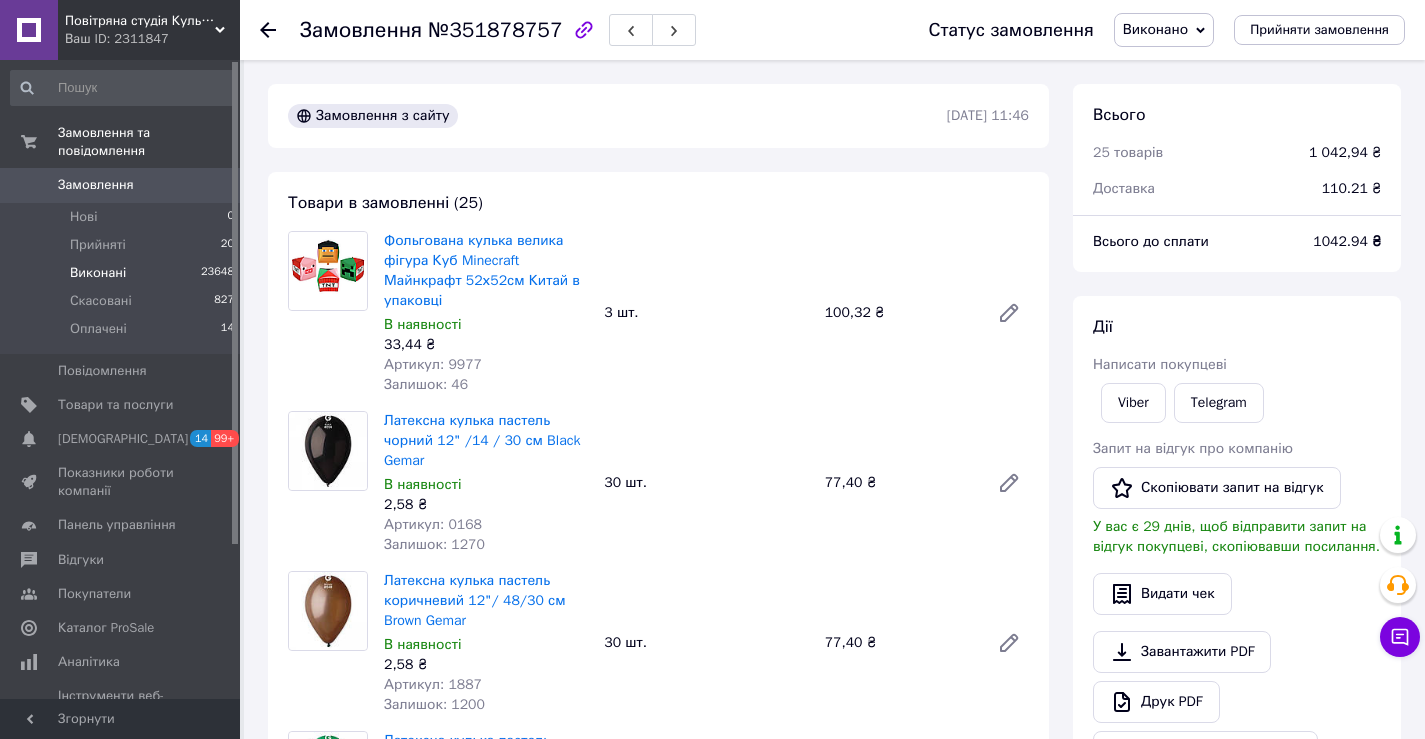 click on "Виконані" at bounding box center [98, 273] 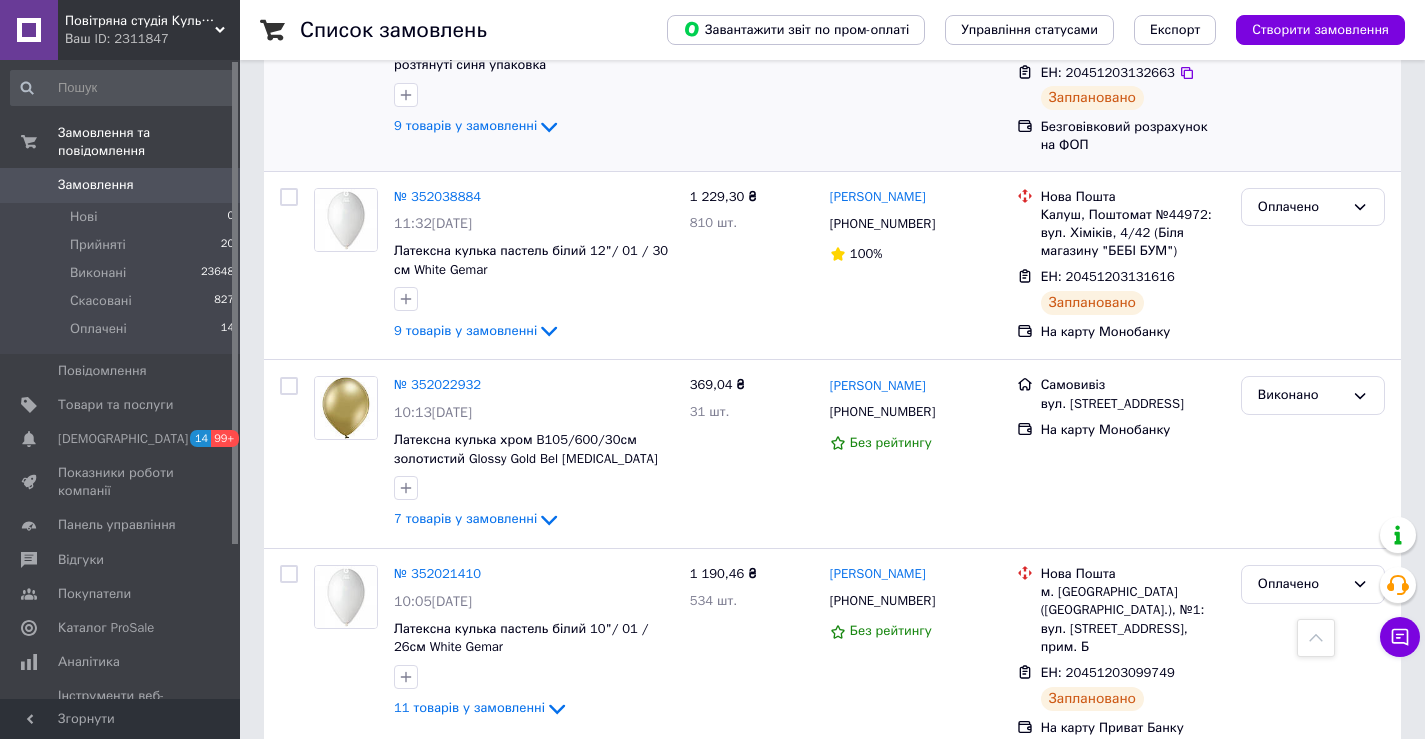 scroll, scrollTop: 2300, scrollLeft: 0, axis: vertical 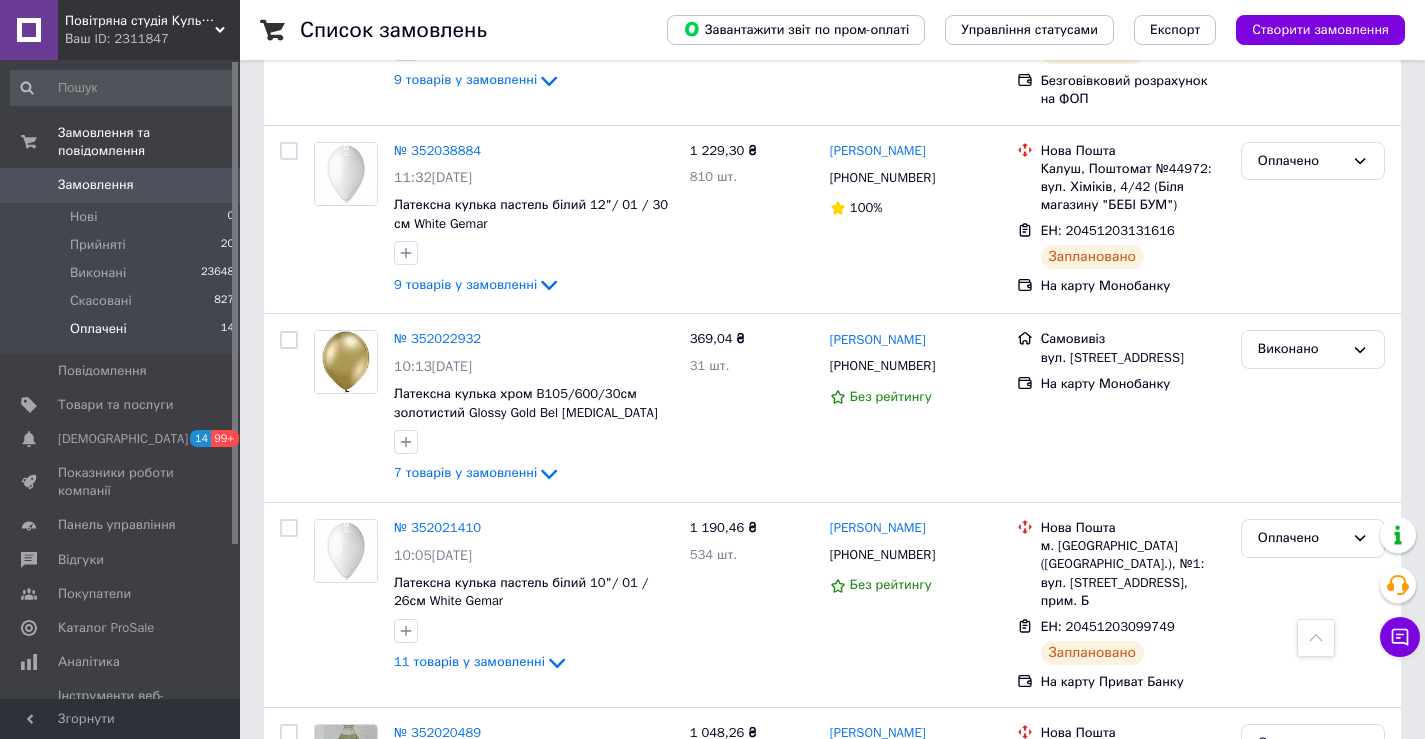 click on "Оплачені 14" at bounding box center [123, 334] 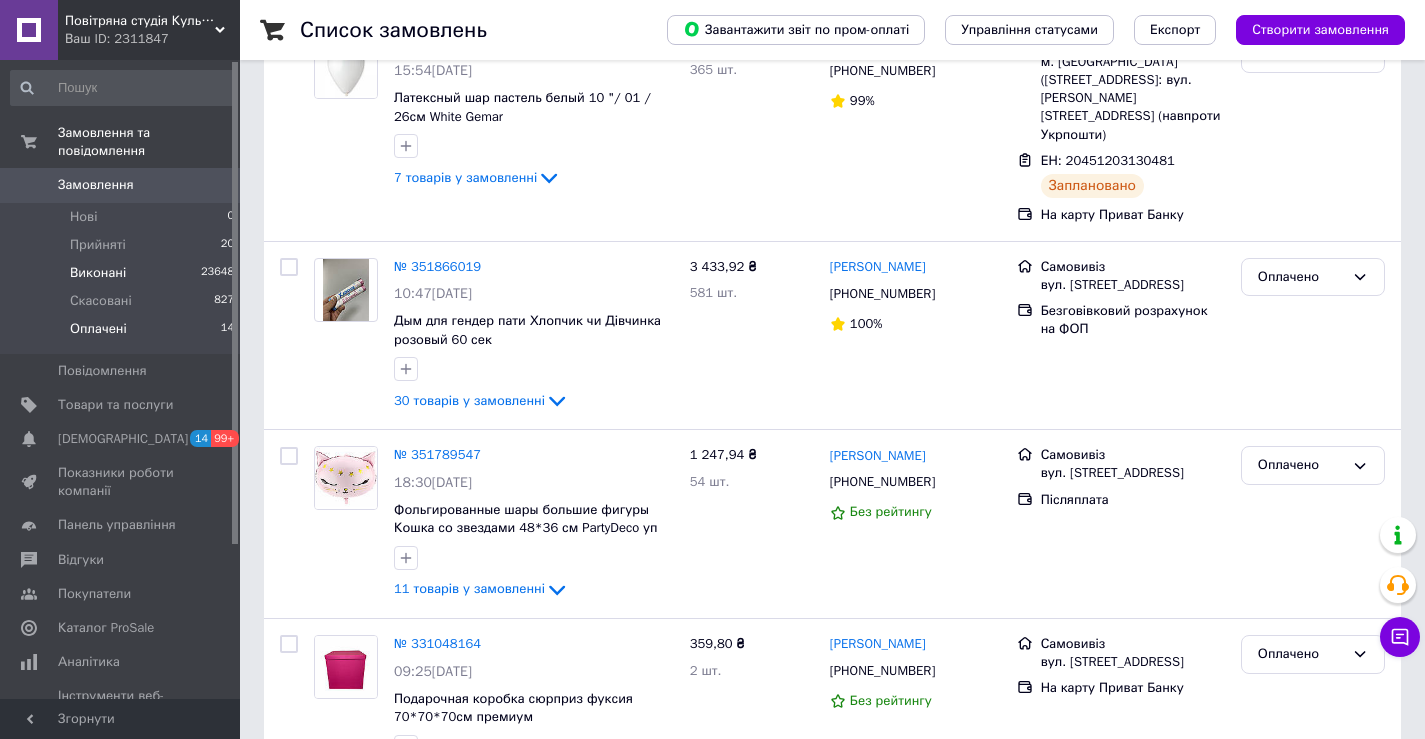 scroll, scrollTop: 0, scrollLeft: 0, axis: both 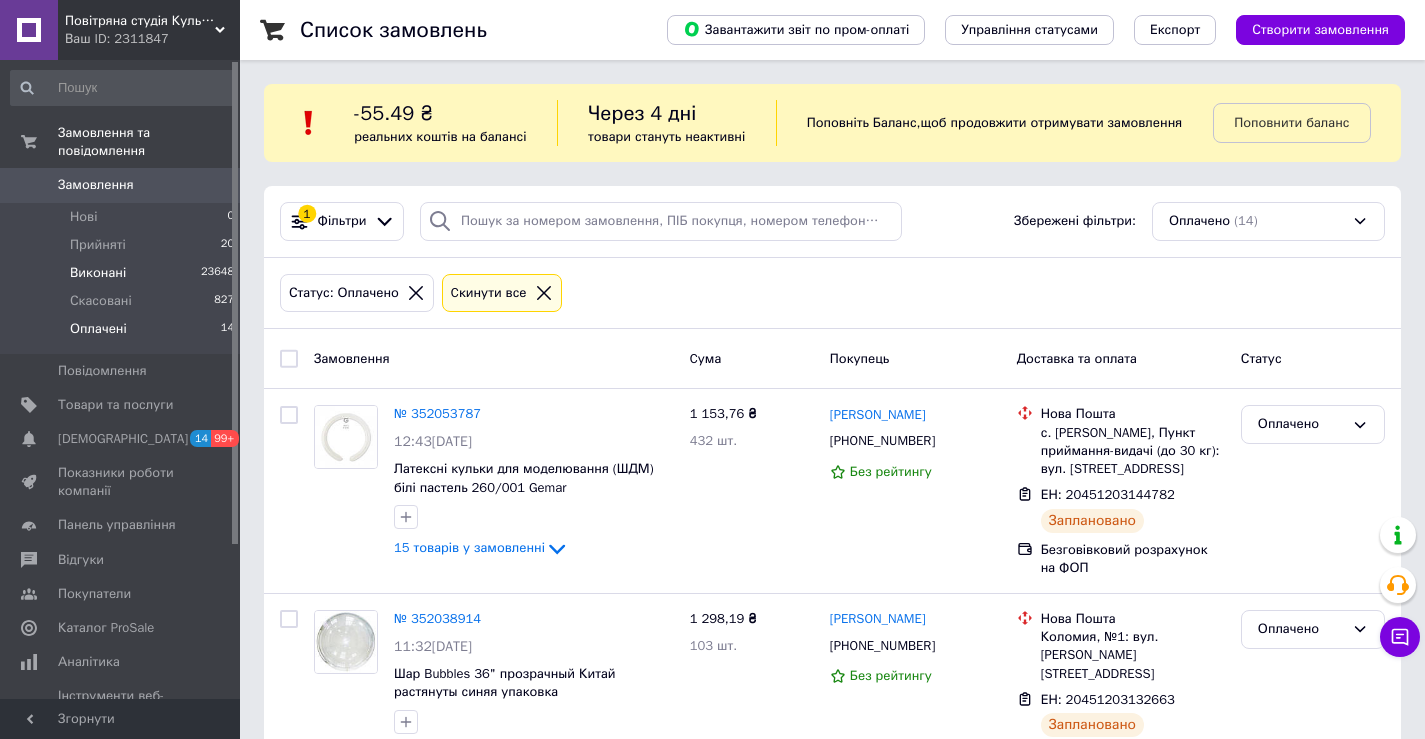 click on "Виконані" at bounding box center (98, 273) 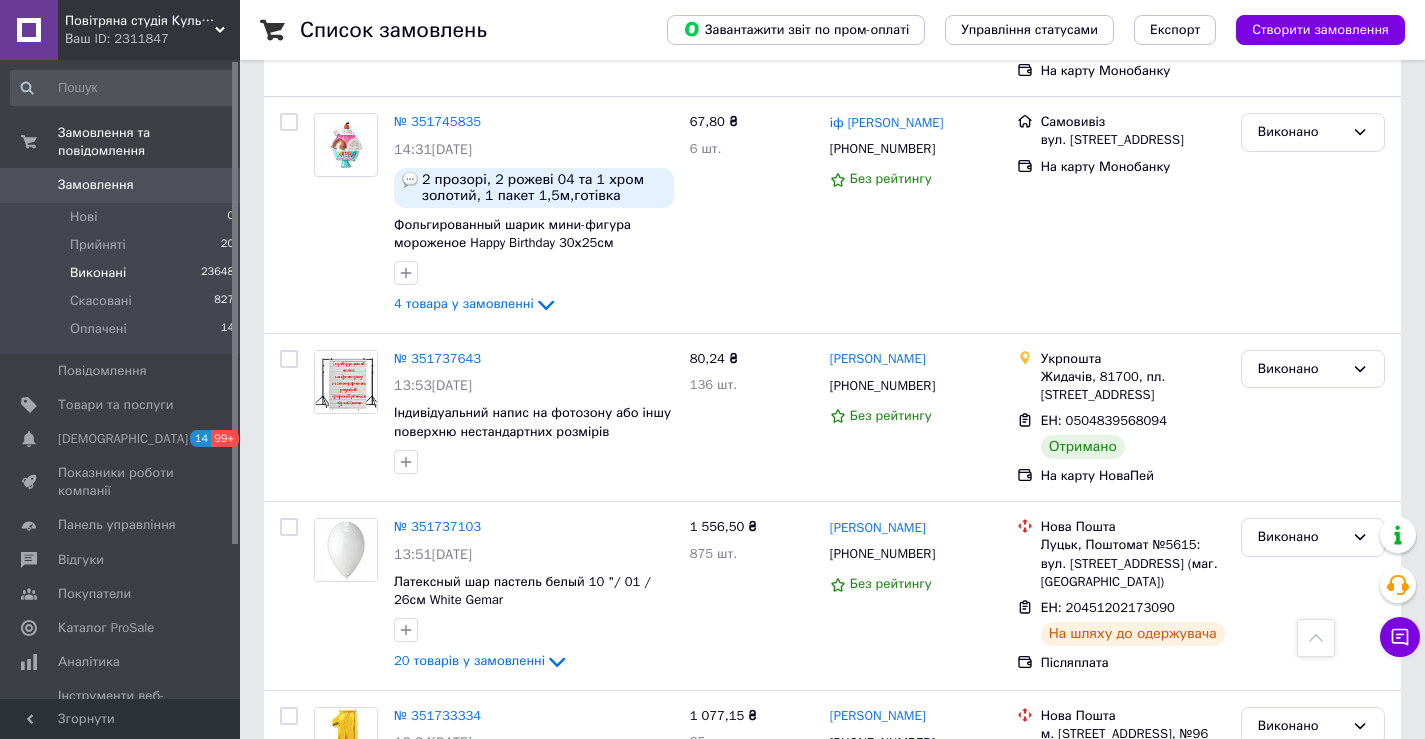 scroll, scrollTop: 6300, scrollLeft: 0, axis: vertical 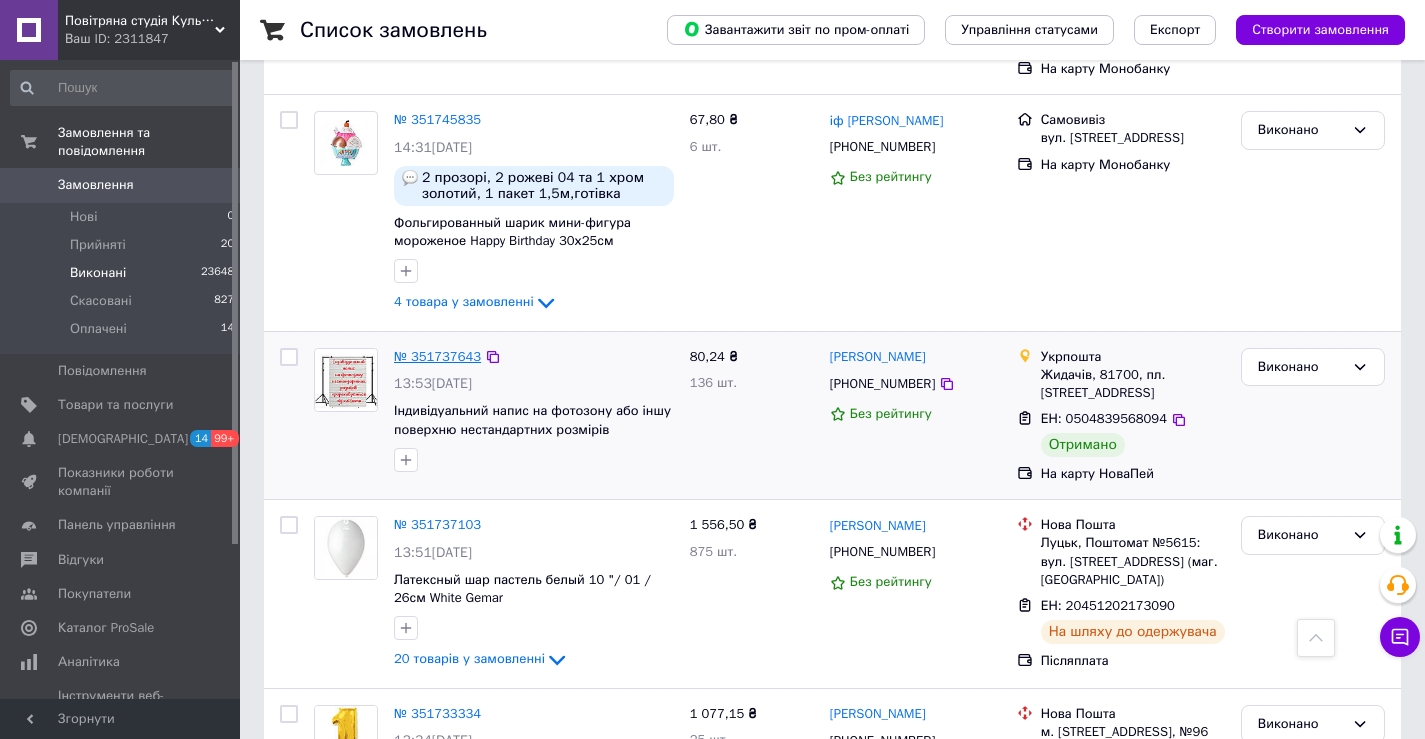 click on "№ 351737643" at bounding box center (437, 356) 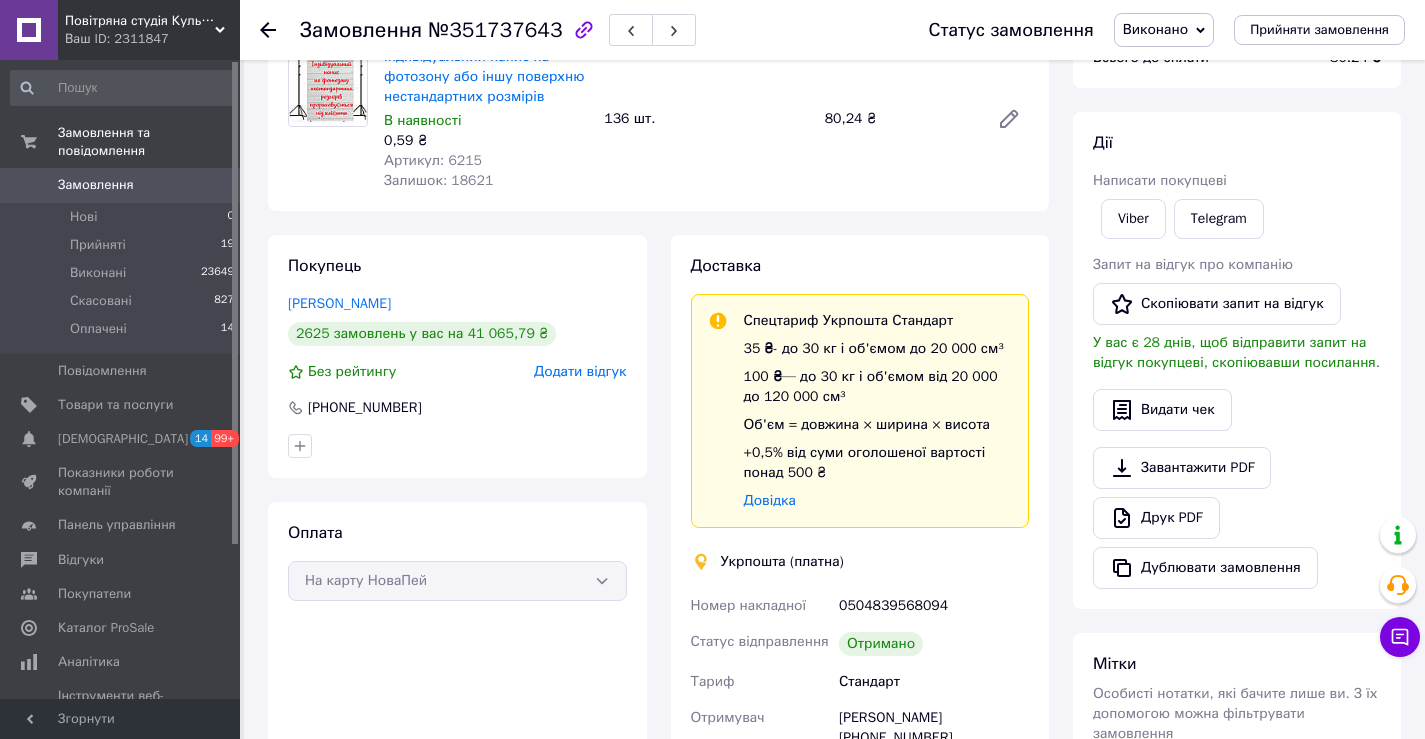 scroll, scrollTop: 200, scrollLeft: 0, axis: vertical 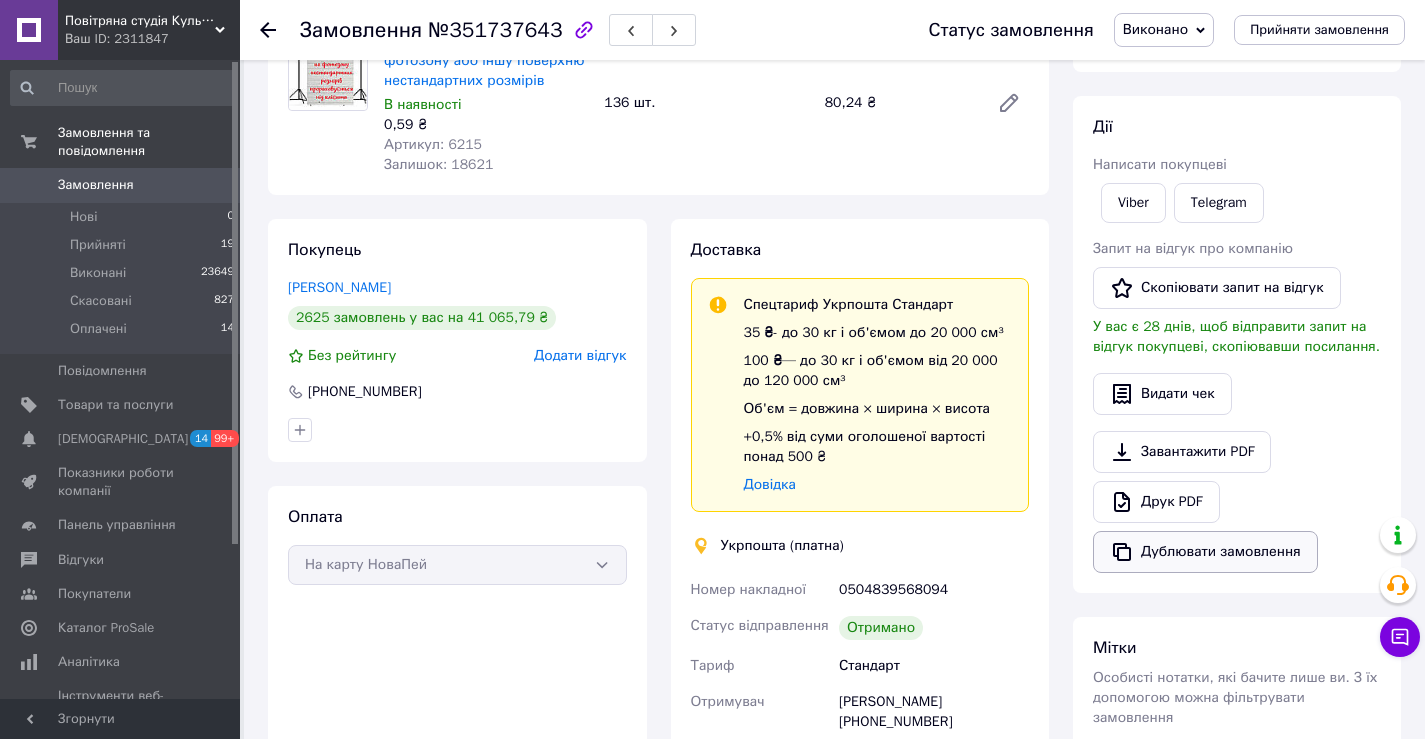 click on "Дублювати замовлення" at bounding box center (1205, 552) 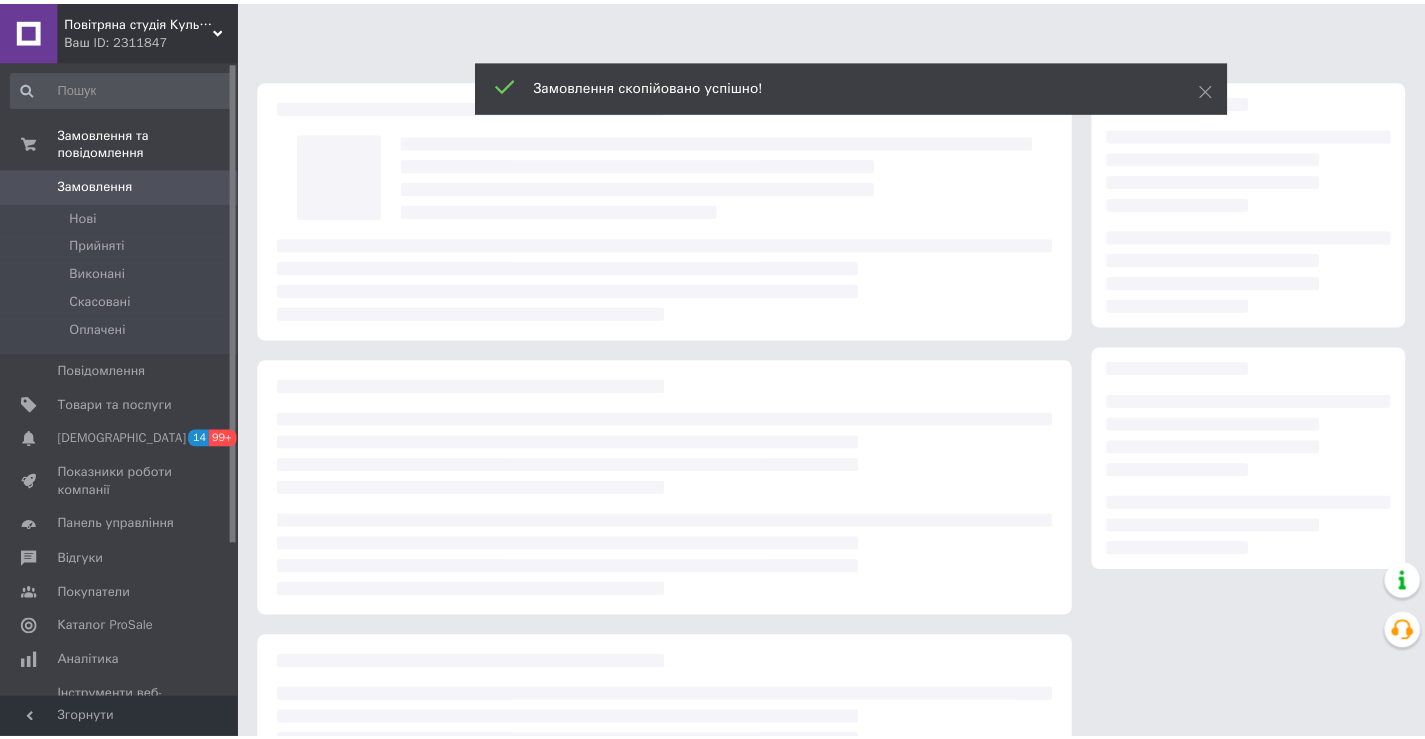 scroll, scrollTop: 0, scrollLeft: 0, axis: both 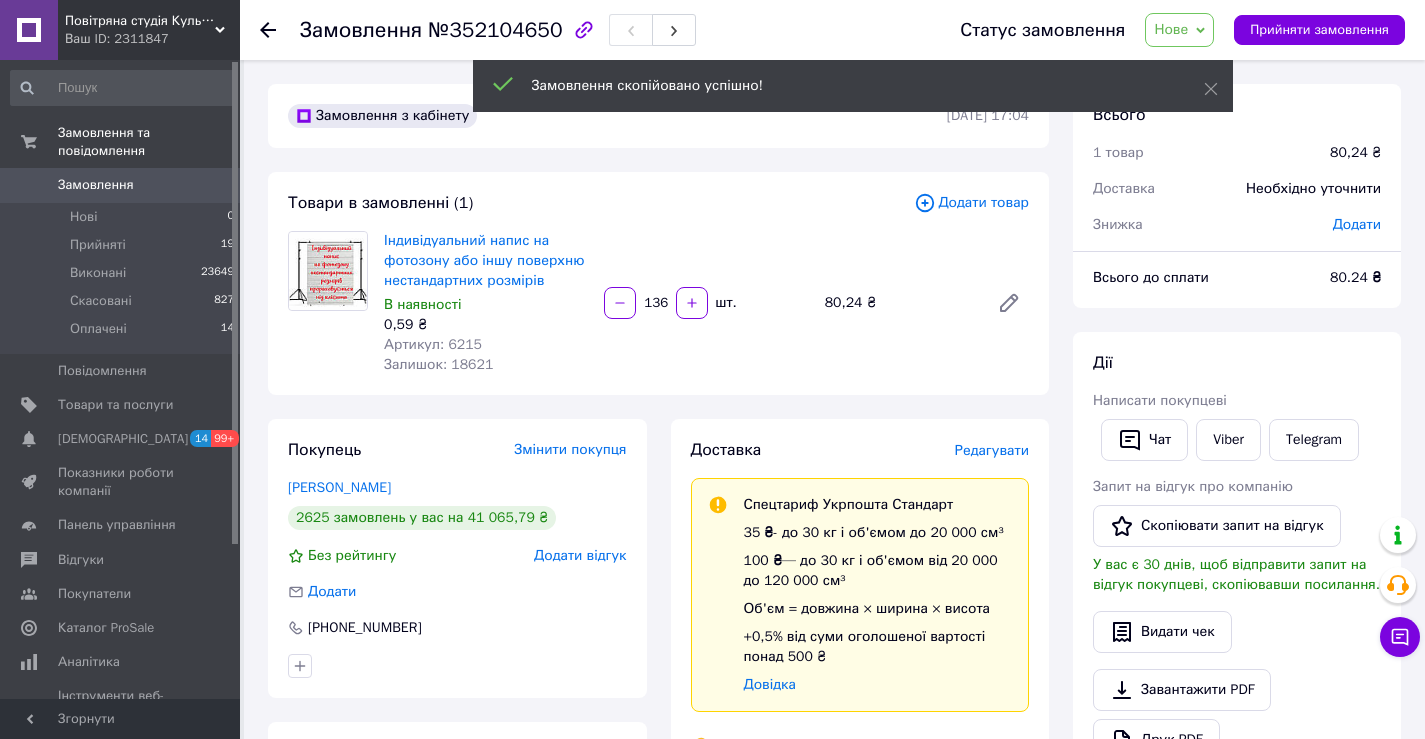 click on "Нове" at bounding box center [1171, 29] 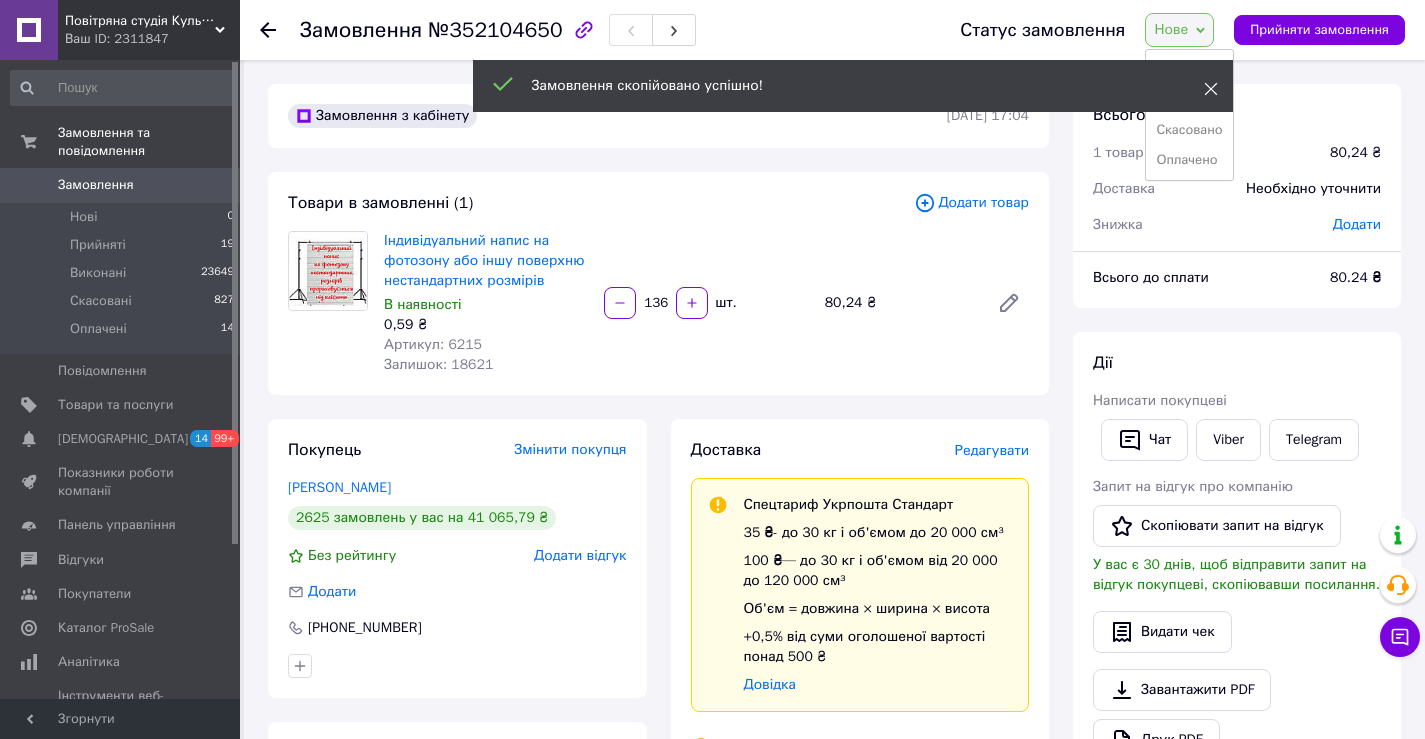 click 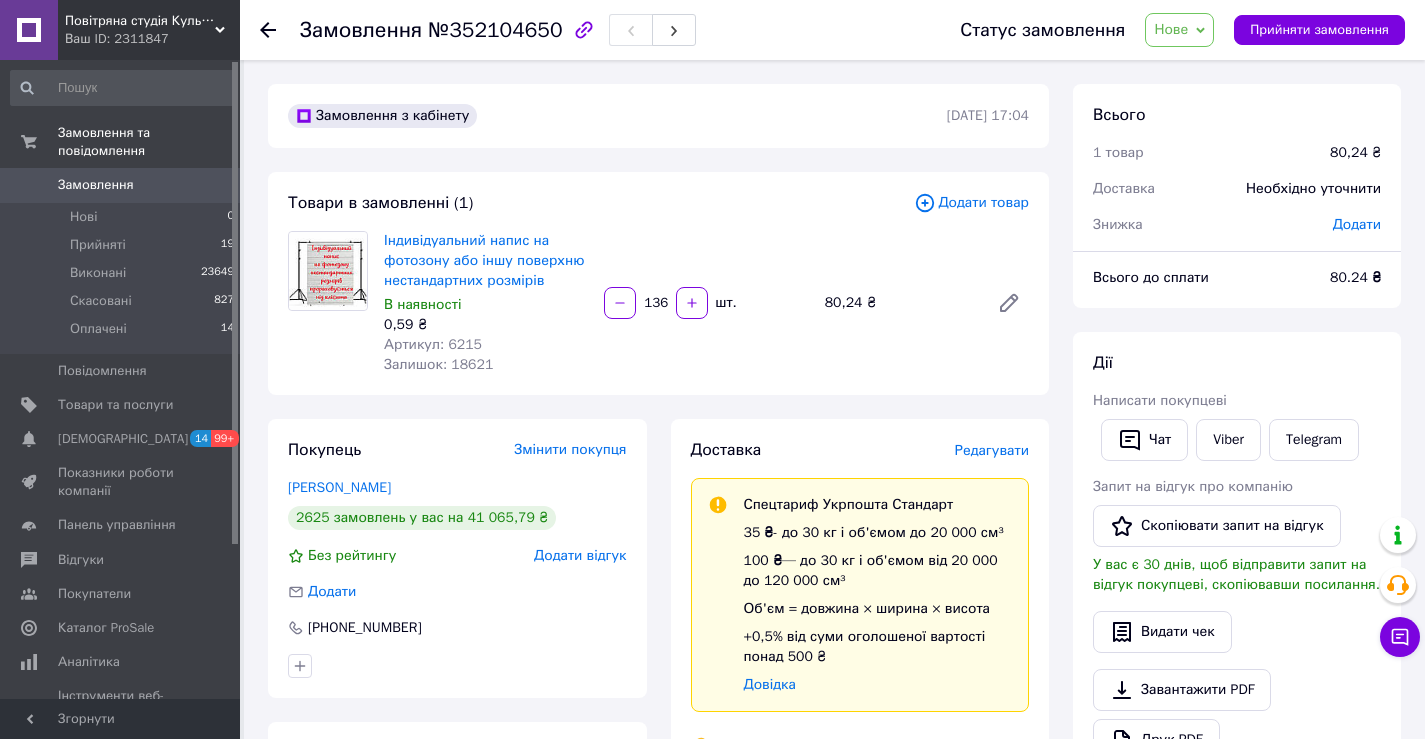 click on "Нове" at bounding box center [1179, 30] 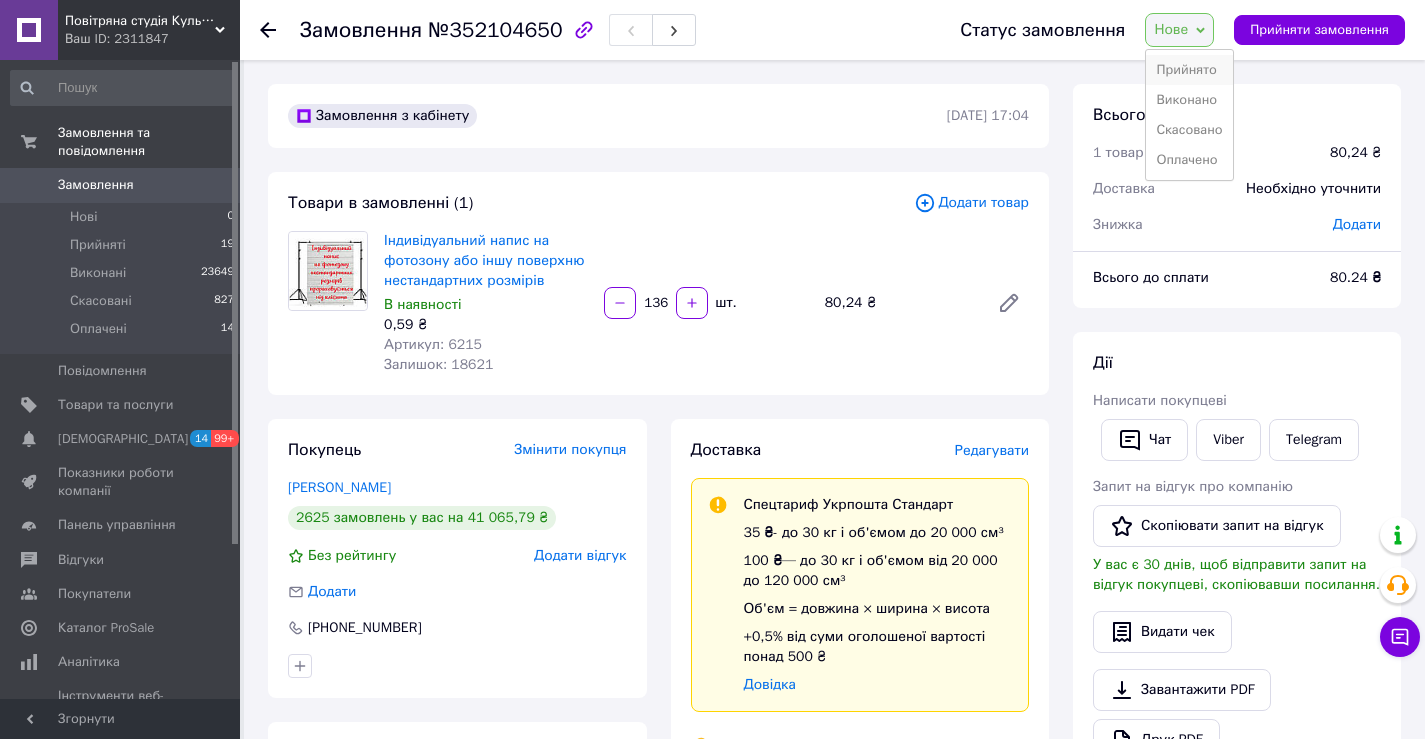 click on "Прийнято" at bounding box center (1189, 70) 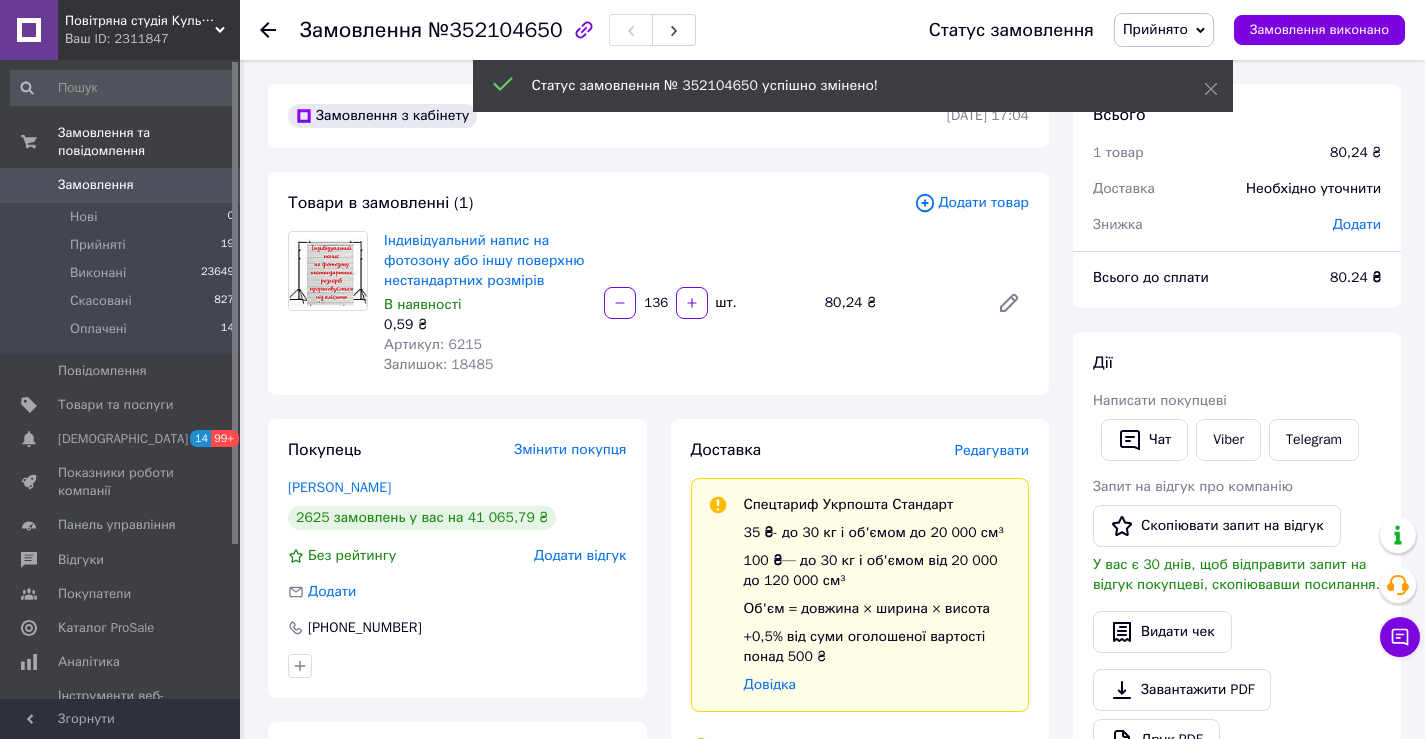 click on "Всього 1 товар 80,24 ₴ Доставка Необхідно уточнити Знижка Додати" at bounding box center (1237, 159) 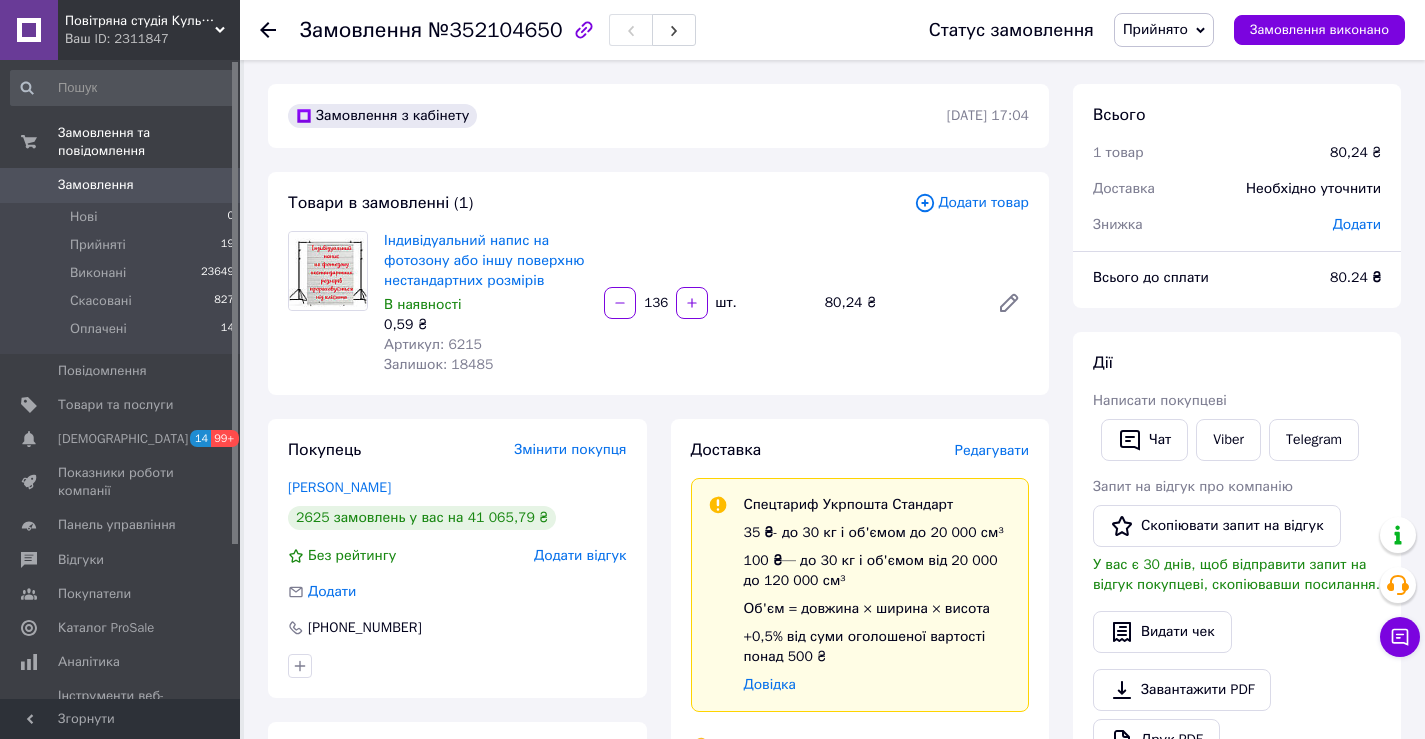 click on "Прийнято" at bounding box center [1155, 29] 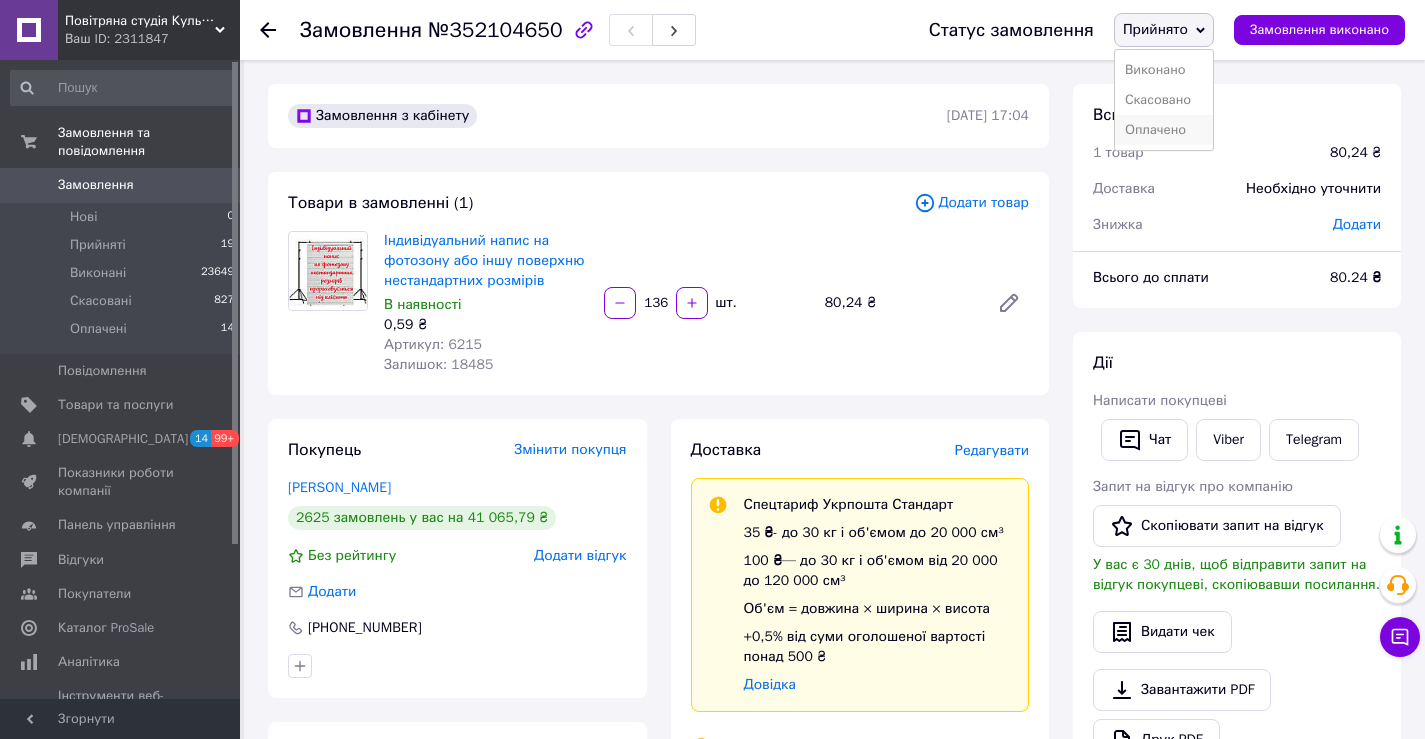 click on "Оплачено" at bounding box center [1164, 130] 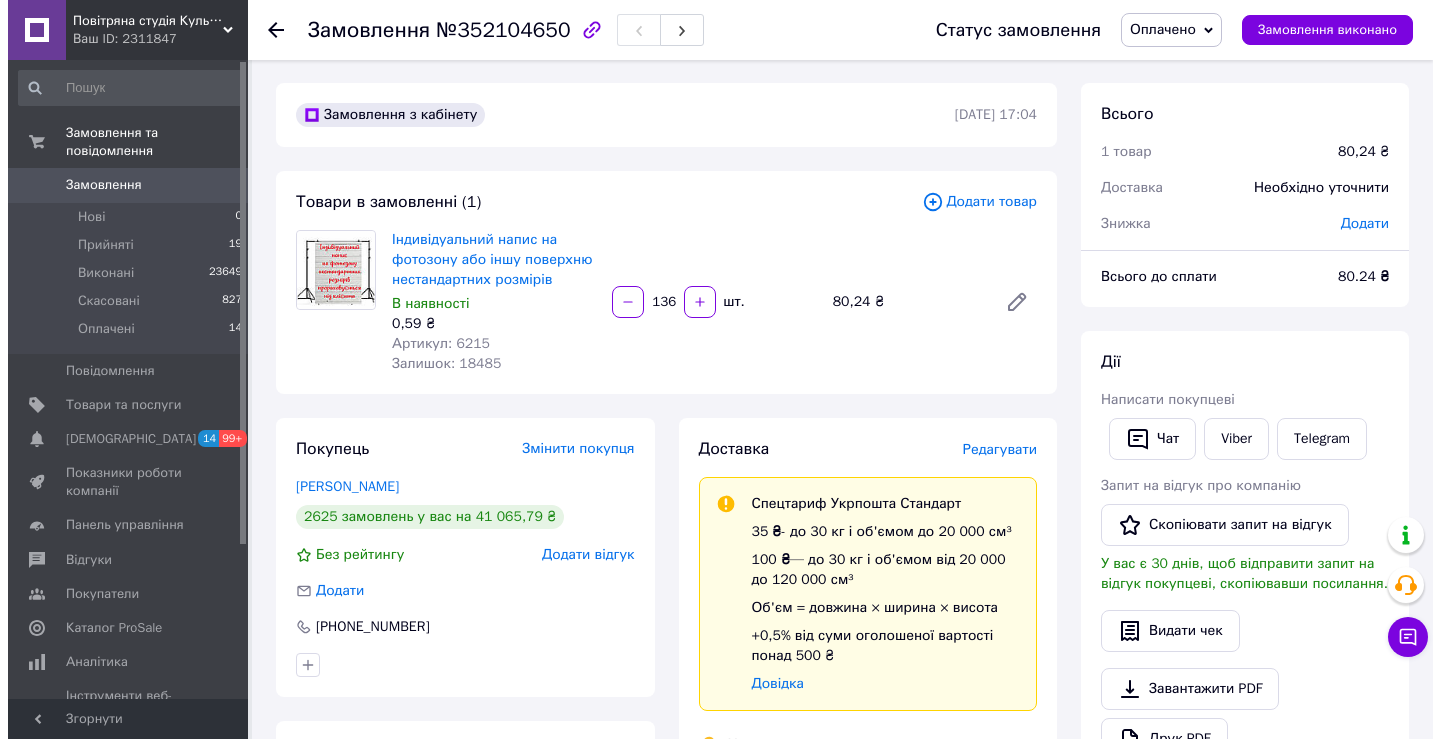 scroll, scrollTop: 0, scrollLeft: 0, axis: both 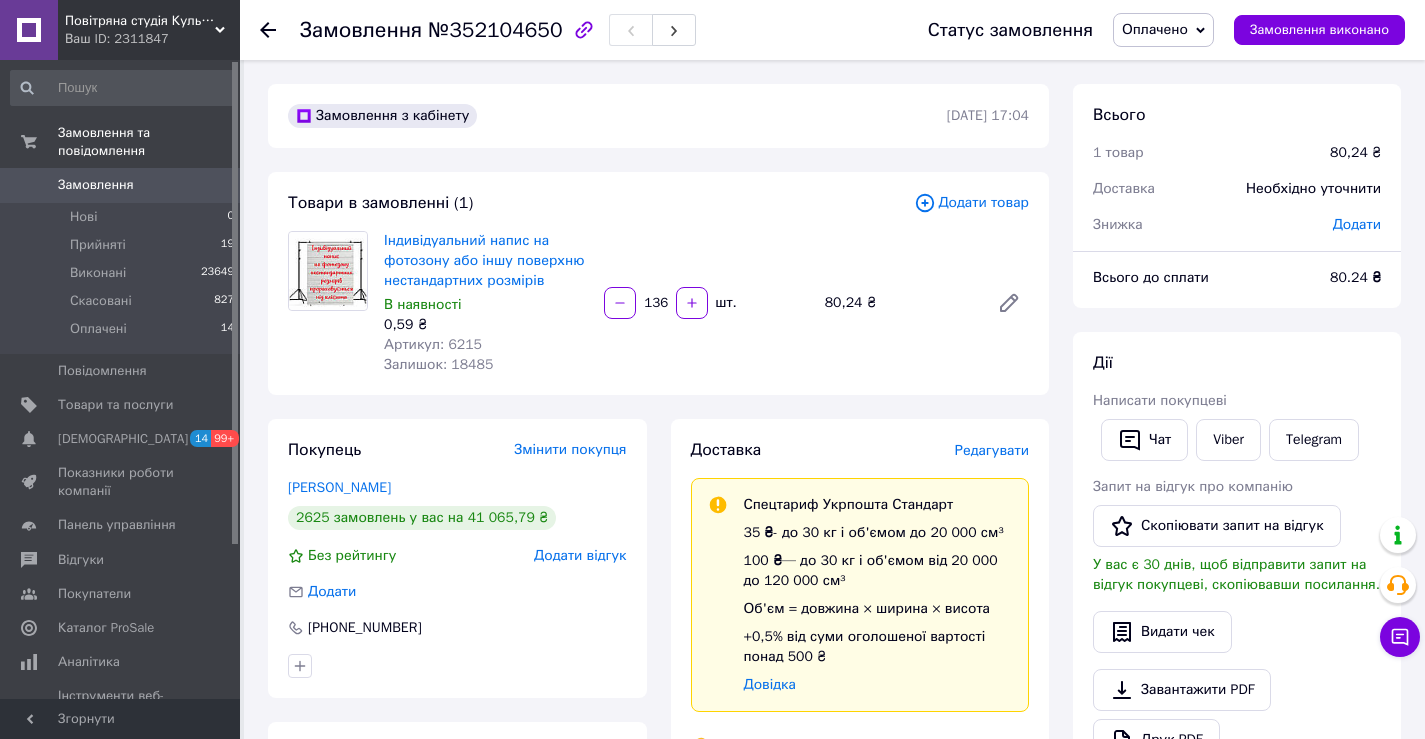 click on "Замовлення" at bounding box center (121, 185) 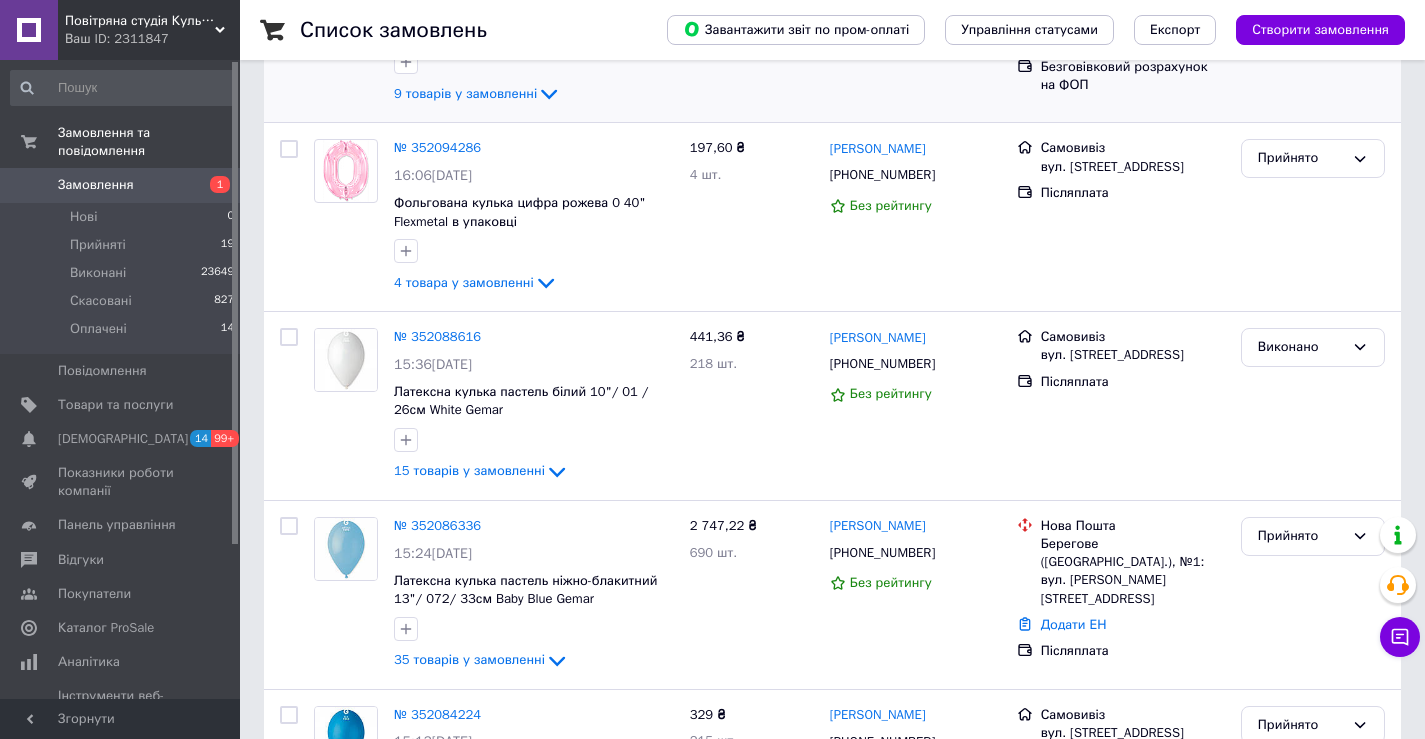 scroll, scrollTop: 0, scrollLeft: 0, axis: both 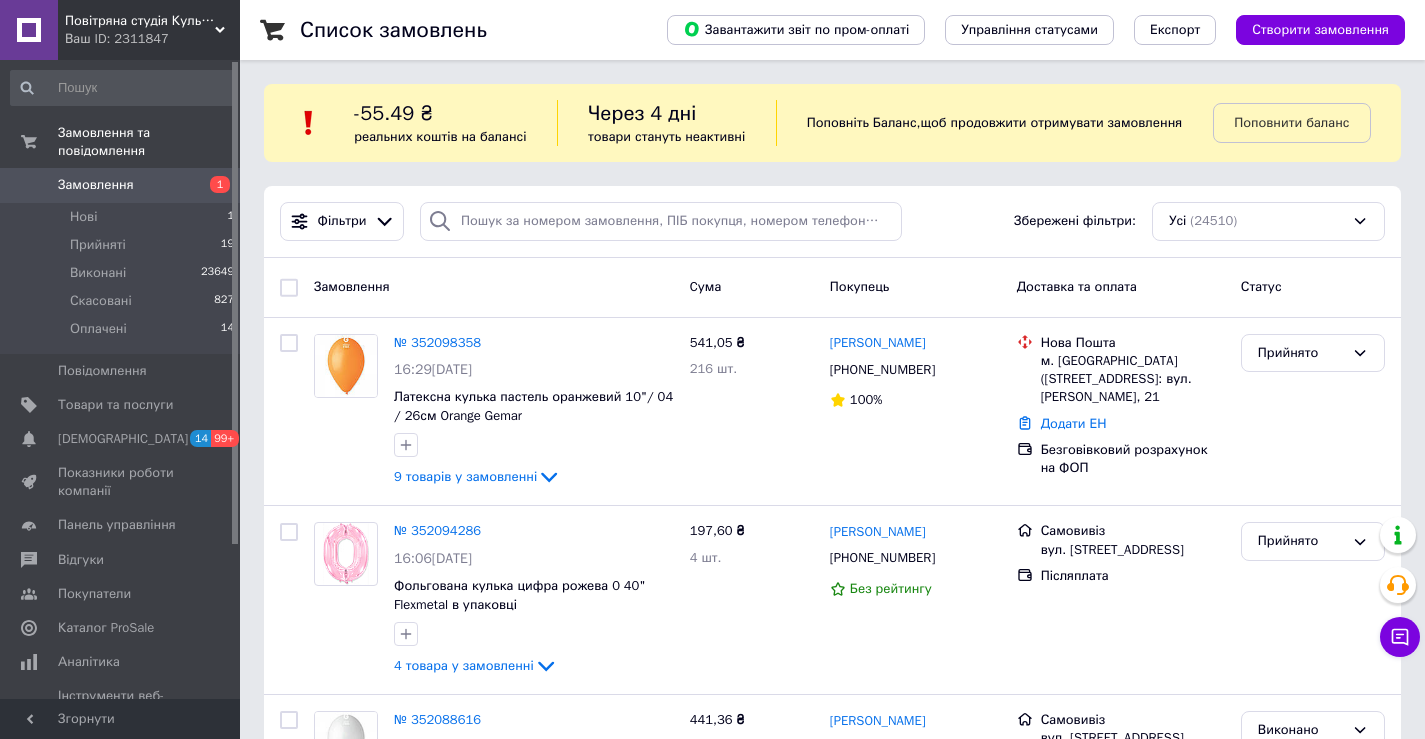 click on "Замовлення" at bounding box center [121, 185] 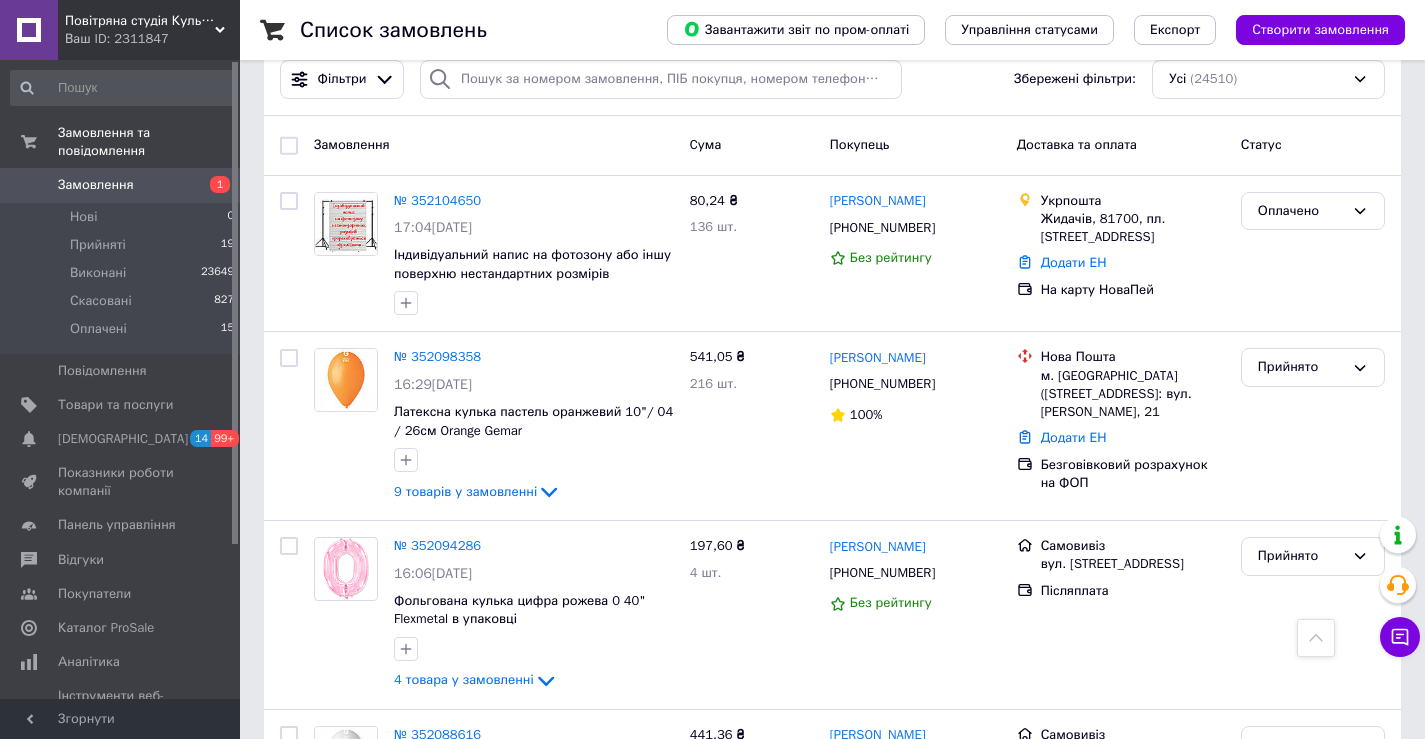 scroll, scrollTop: 120, scrollLeft: 0, axis: vertical 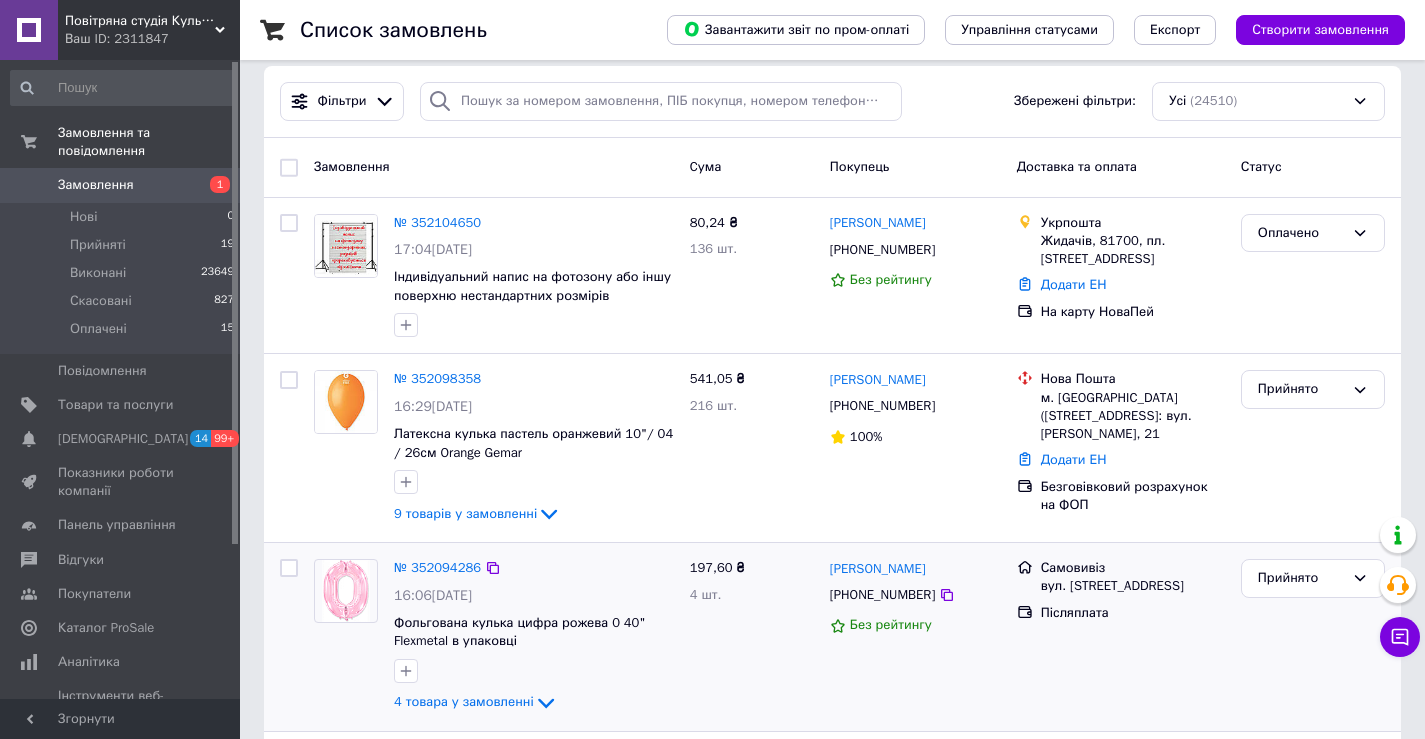 drag, startPoint x: 1209, startPoint y: 656, endPoint x: 1179, endPoint y: 673, distance: 34.48188 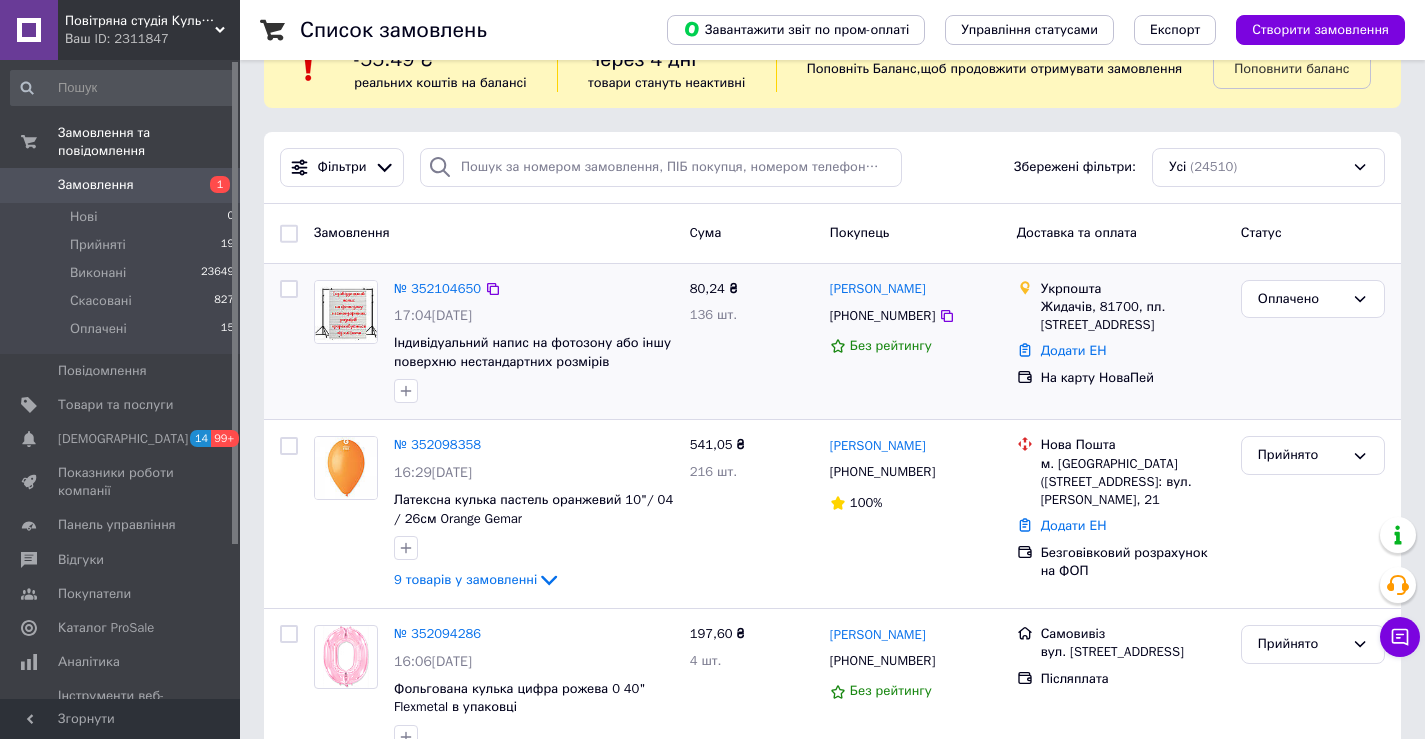 scroll, scrollTop: 0, scrollLeft: 0, axis: both 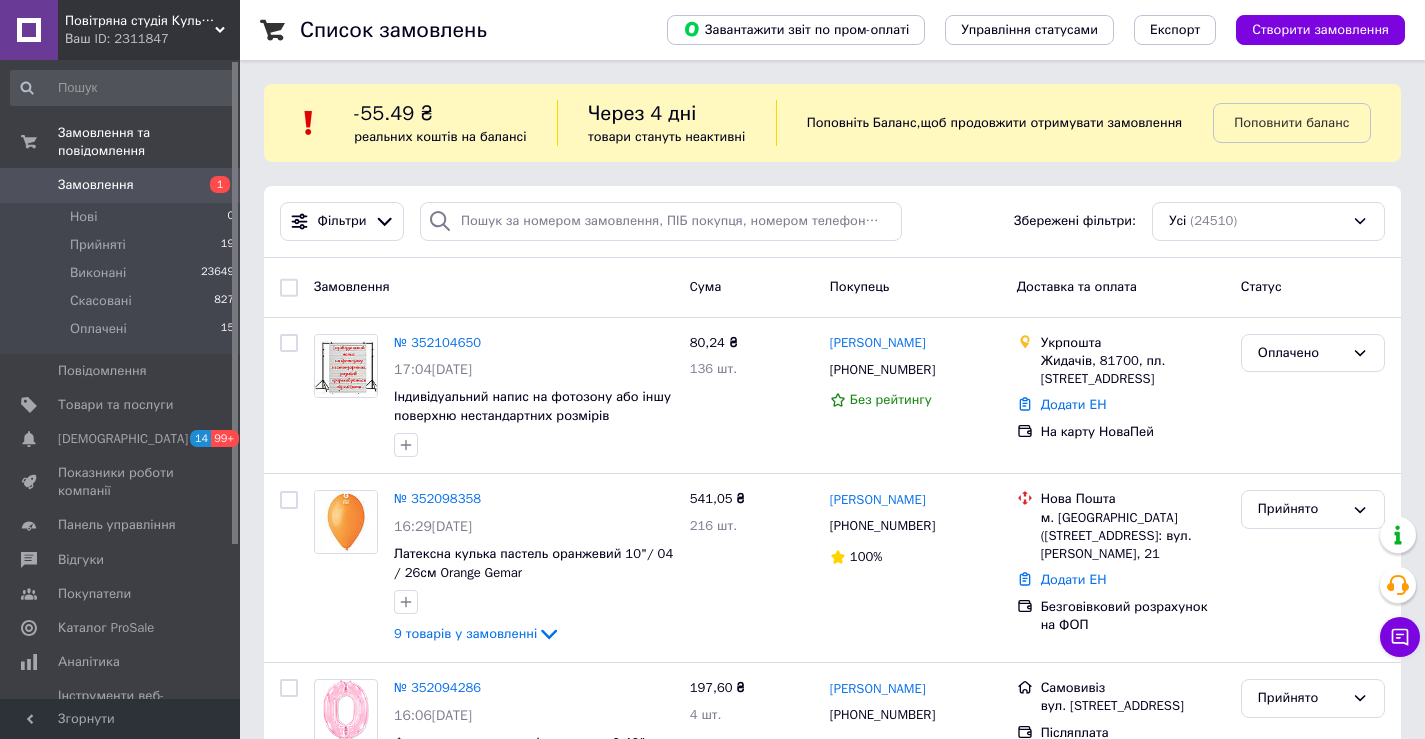 click on "Замовлення" at bounding box center (121, 185) 